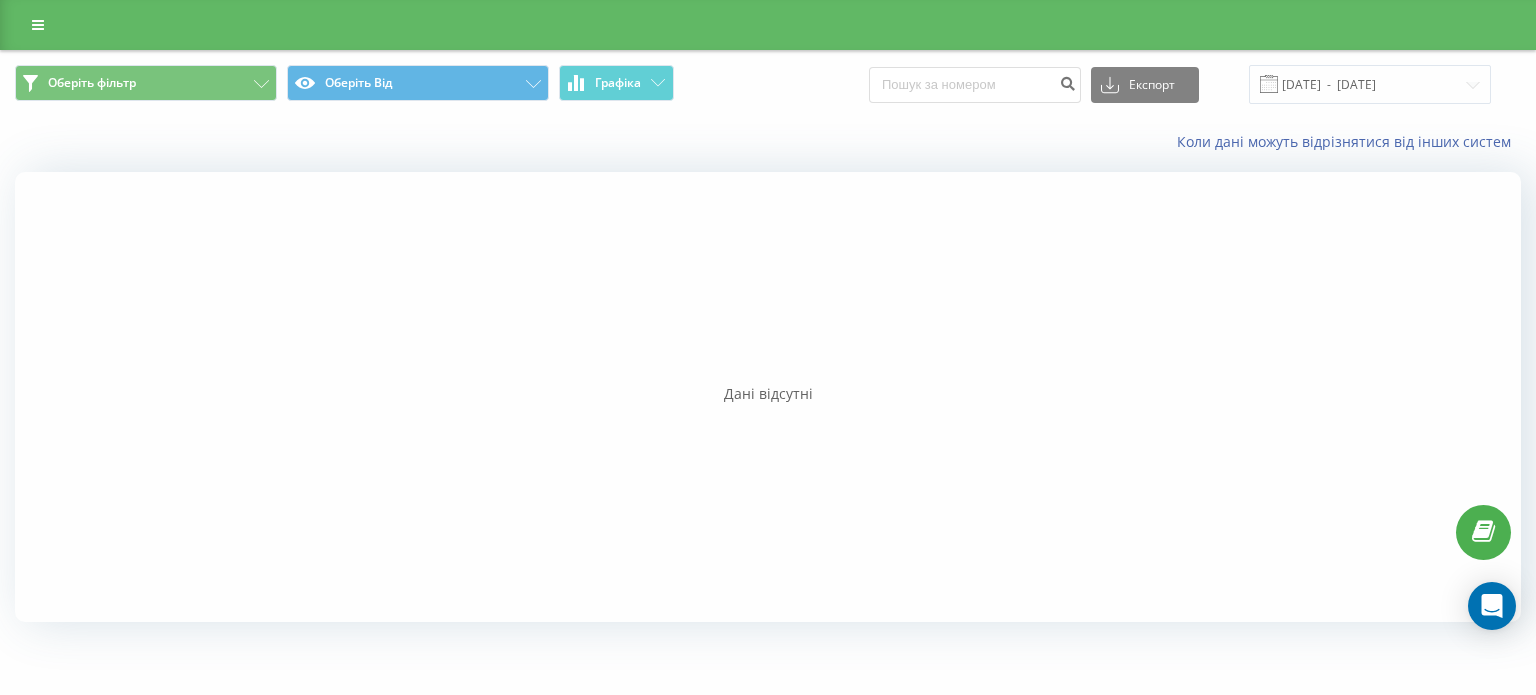 scroll, scrollTop: 0, scrollLeft: 0, axis: both 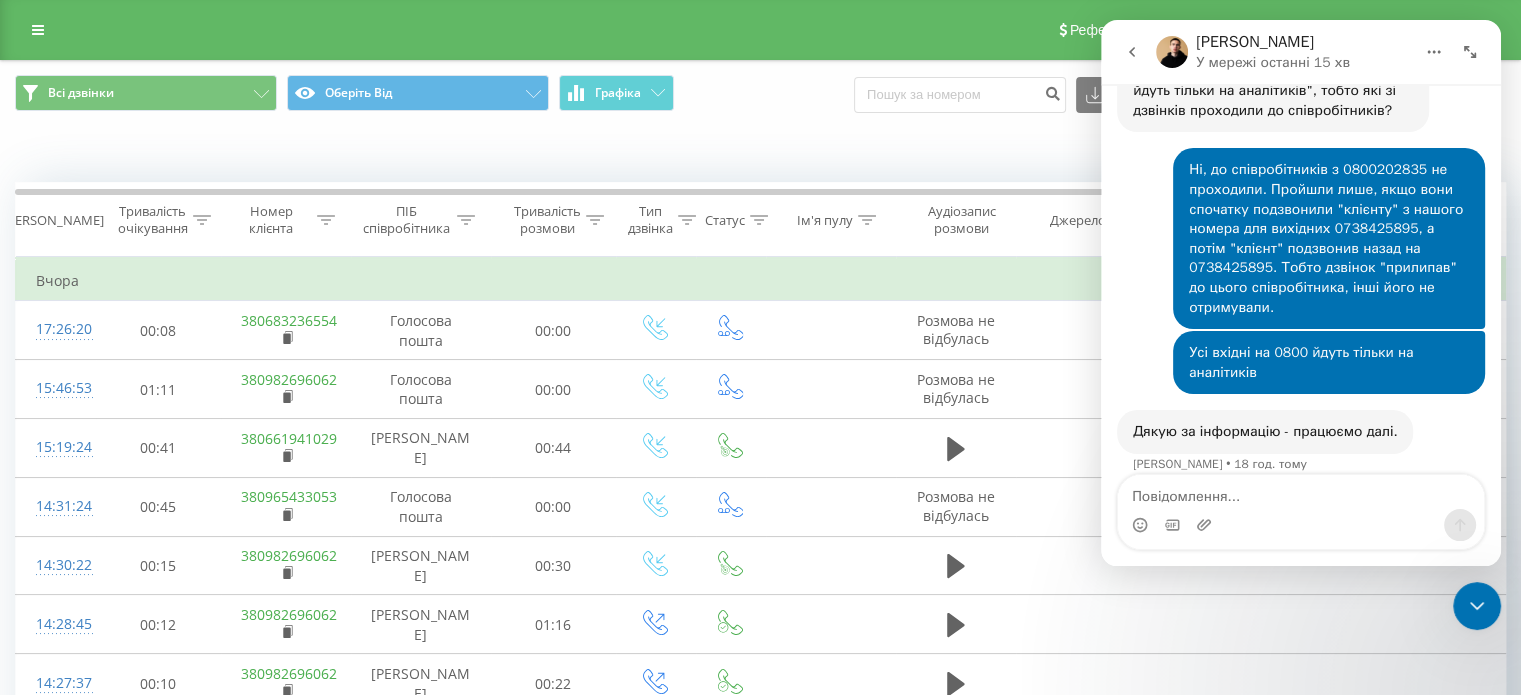click 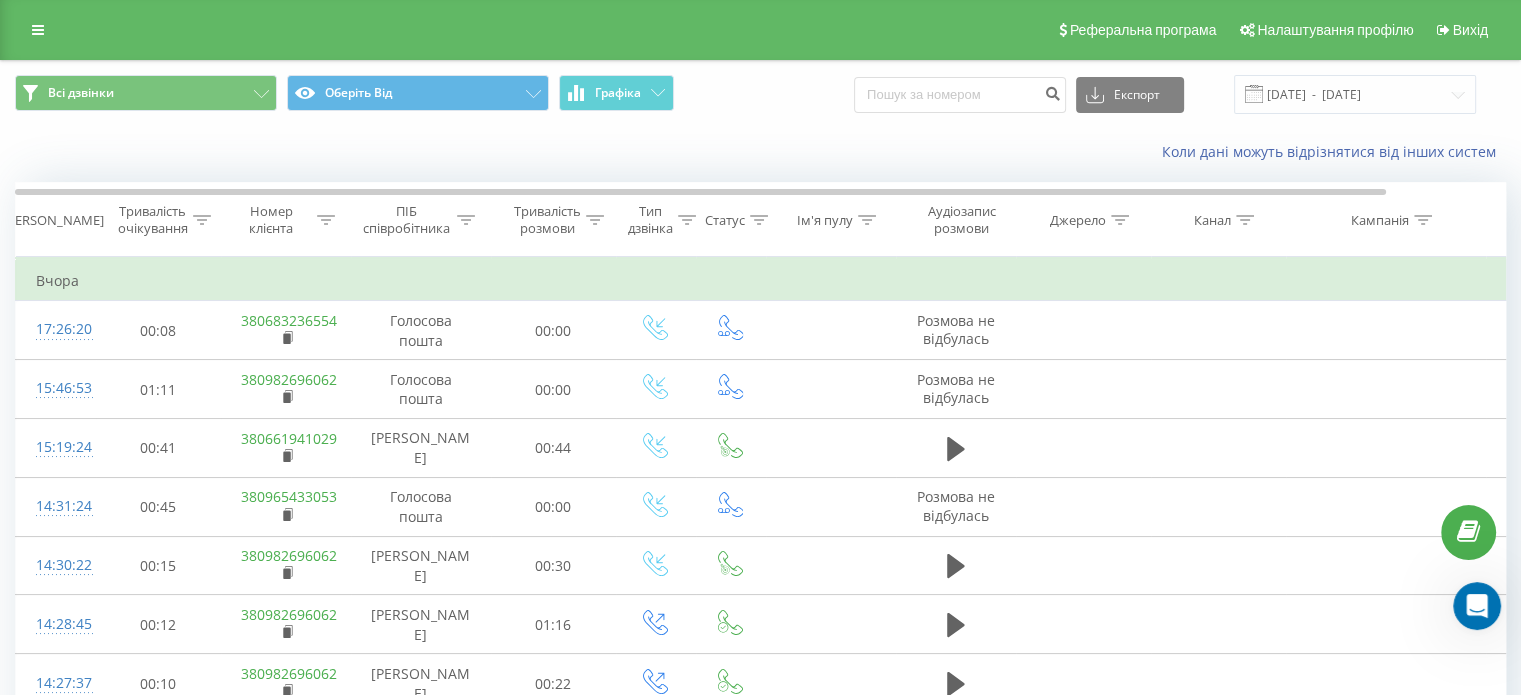 scroll, scrollTop: 0, scrollLeft: 0, axis: both 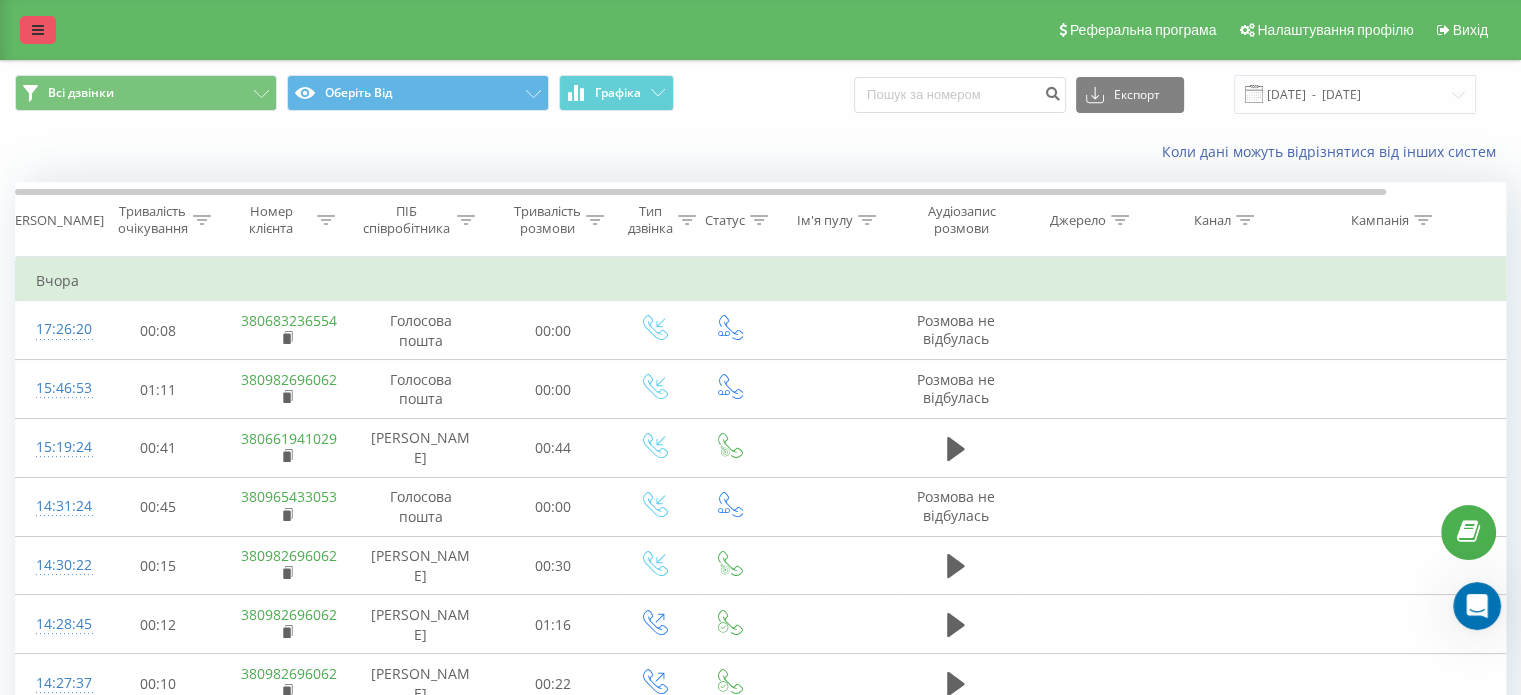 click at bounding box center (38, 30) 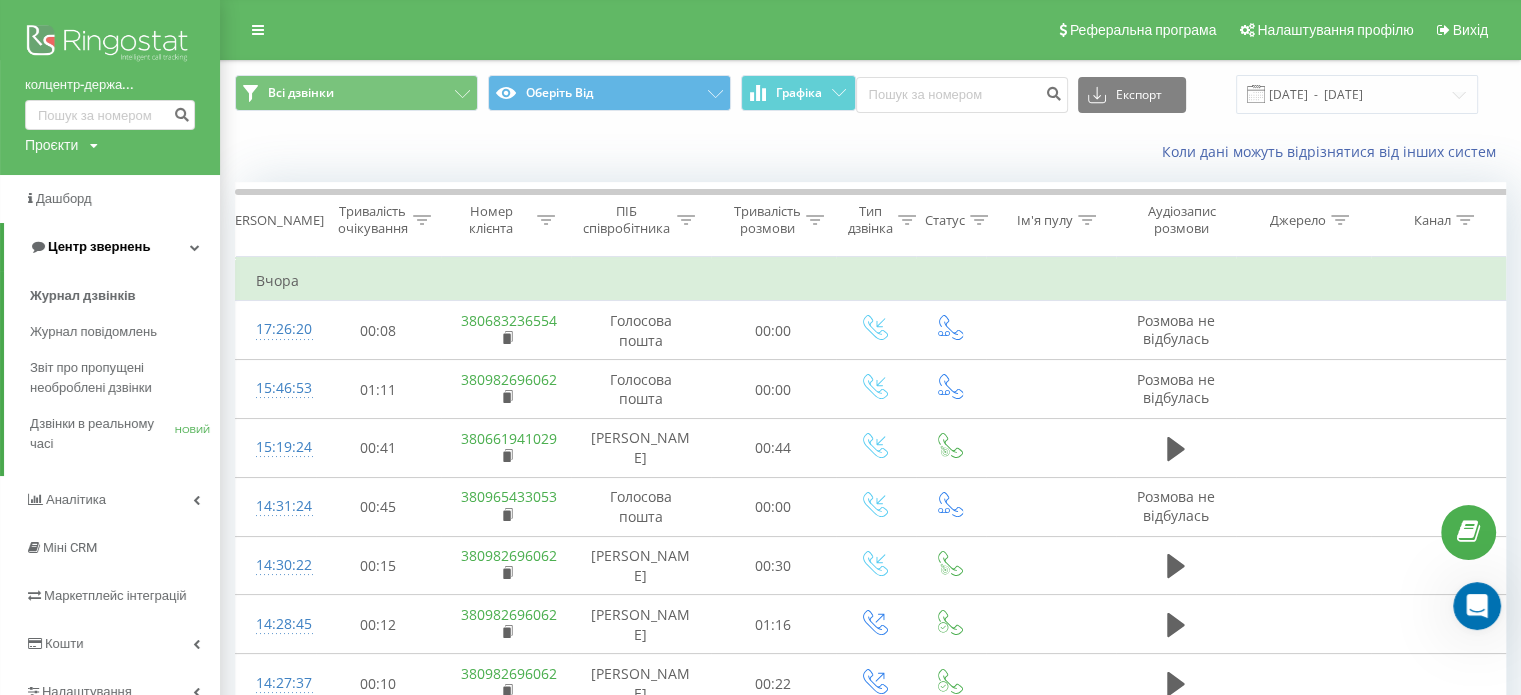 click on "Центр звернень" at bounding box center (99, 246) 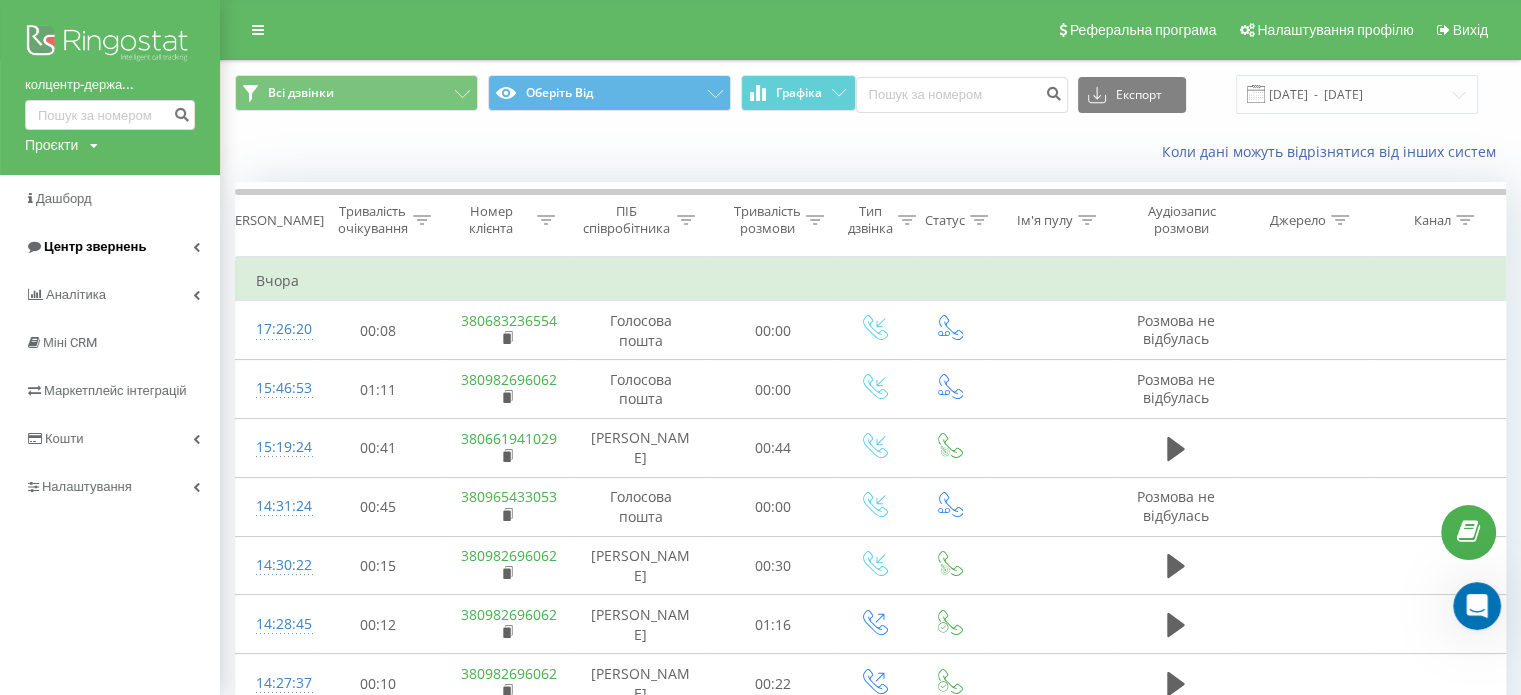 click on "Центр звернень" at bounding box center [95, 246] 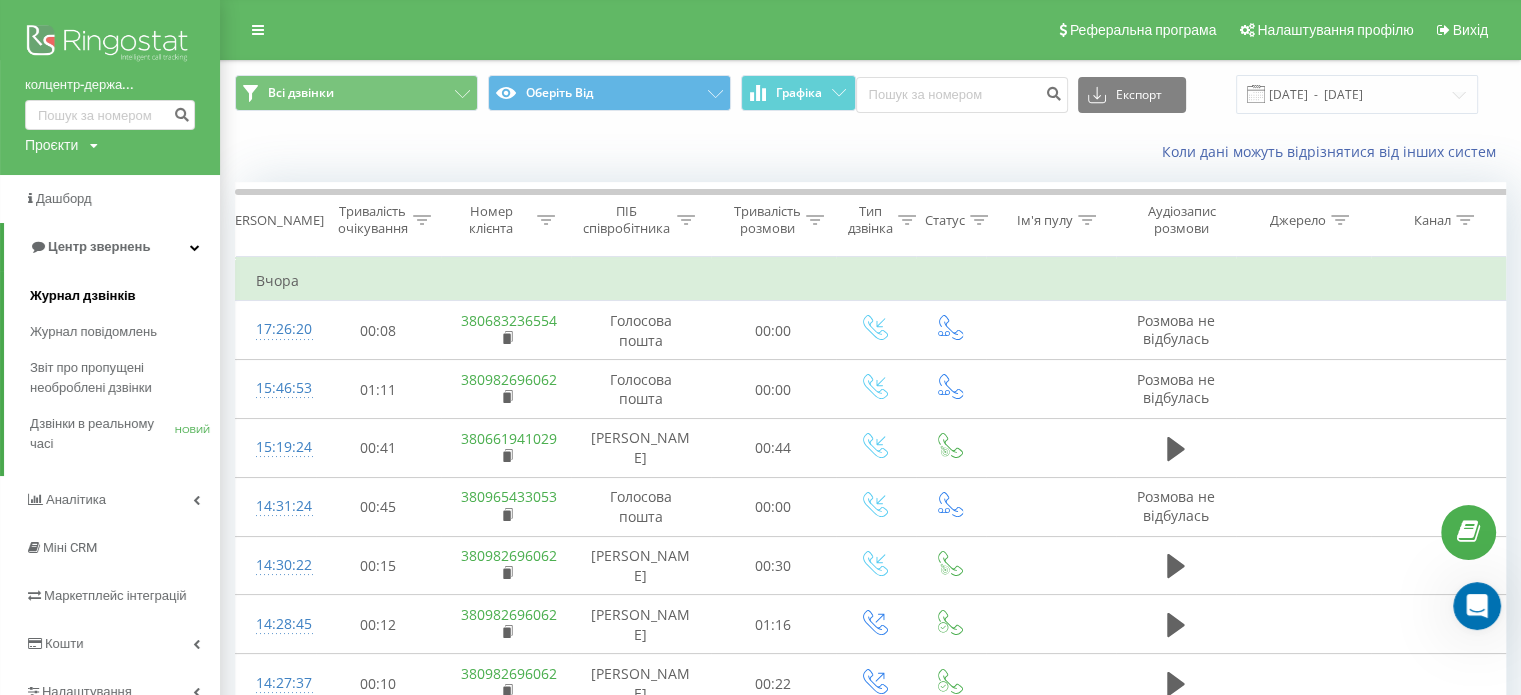 click on "Журнал дзвінків" at bounding box center [83, 295] 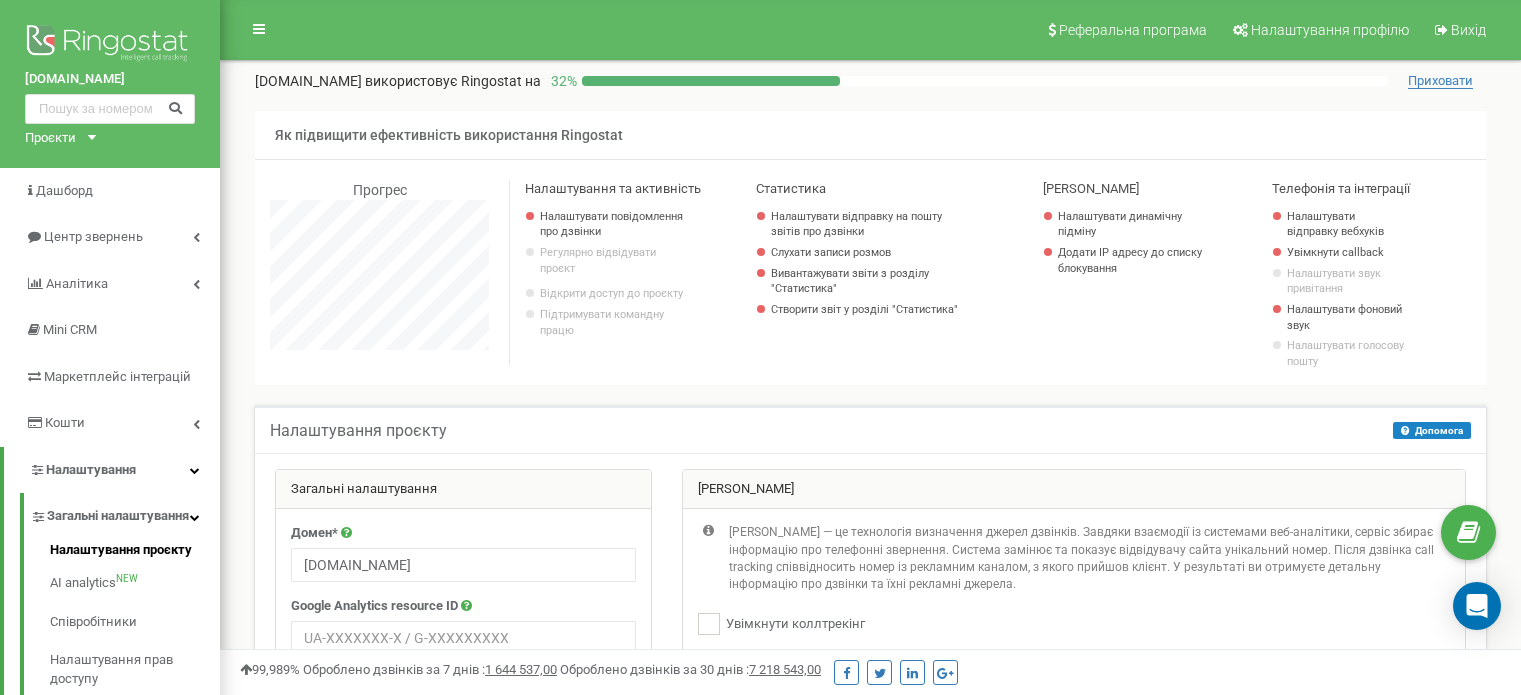 scroll, scrollTop: 0, scrollLeft: 0, axis: both 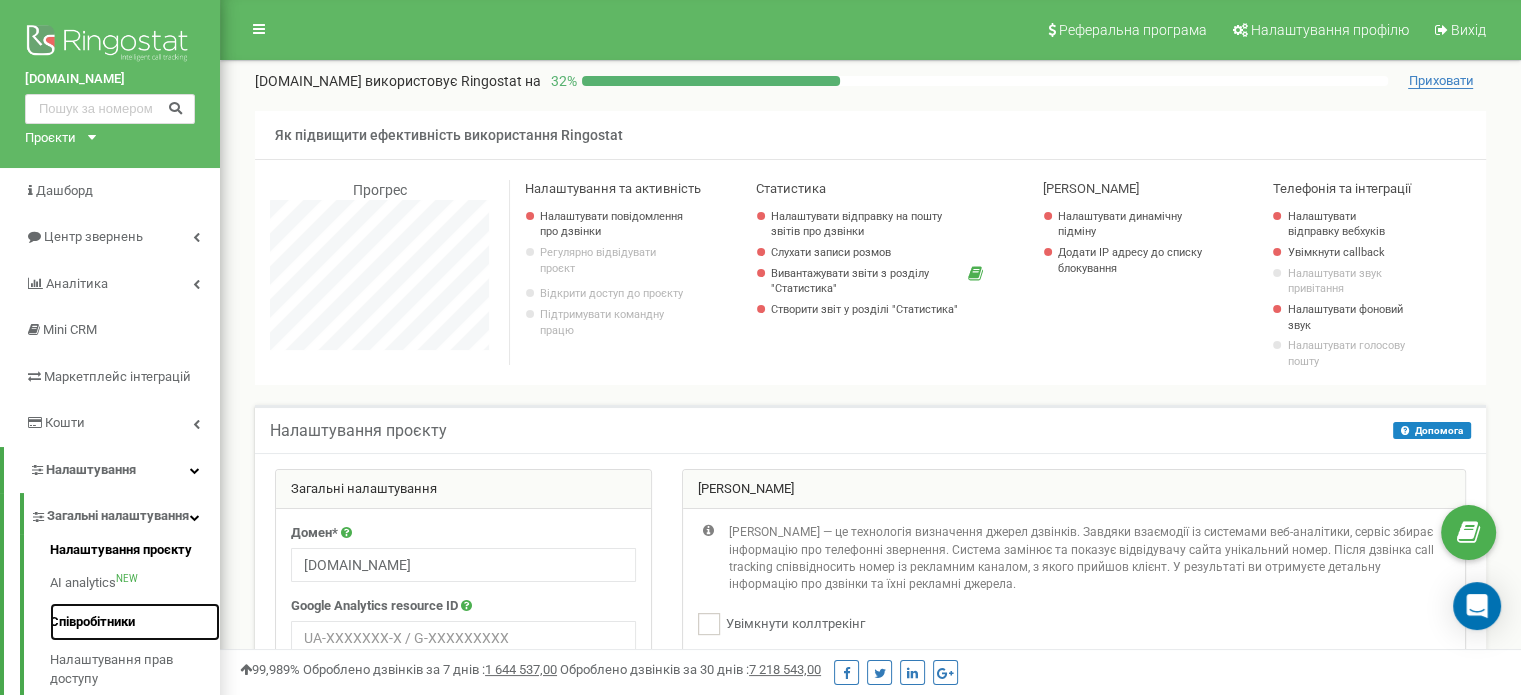 click on "Співробітники" at bounding box center [135, 622] 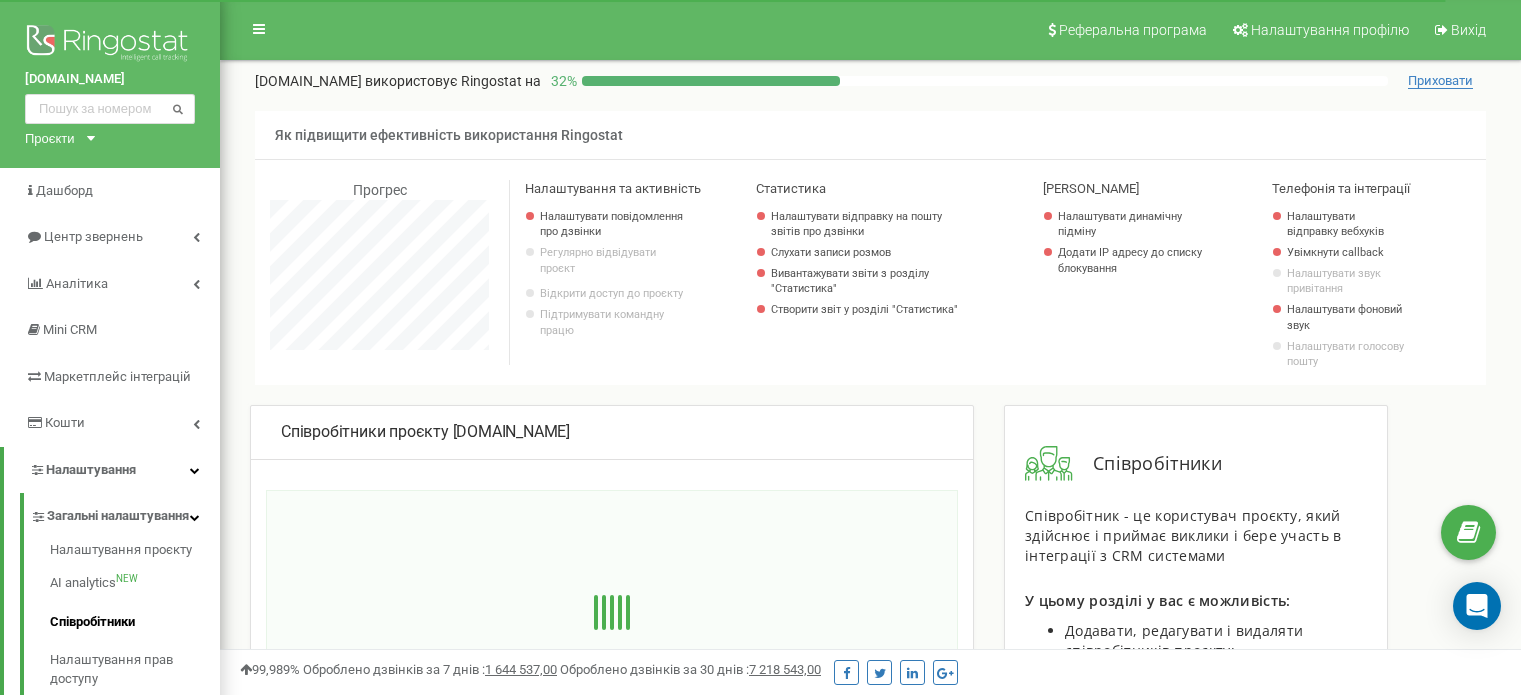 scroll, scrollTop: 0, scrollLeft: 0, axis: both 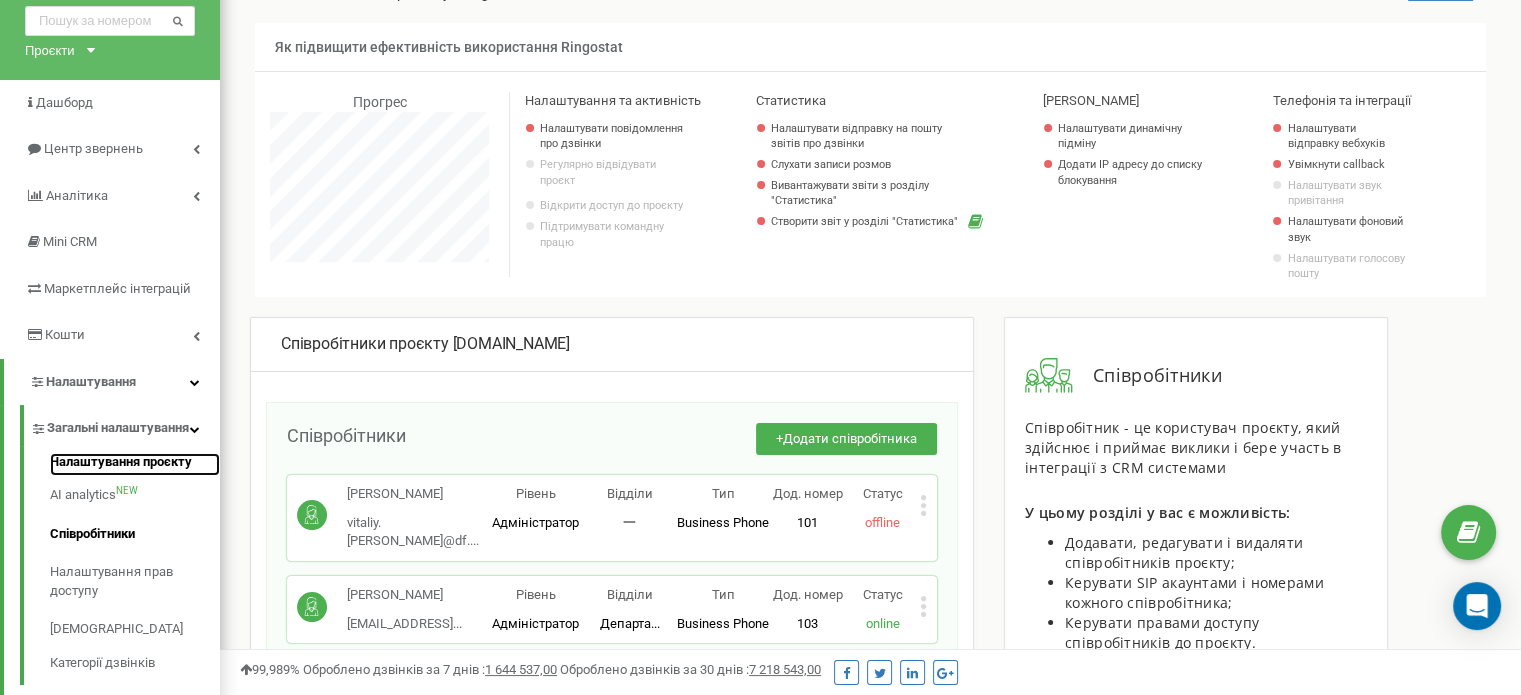 click on "Налаштування проєкту" at bounding box center (135, 465) 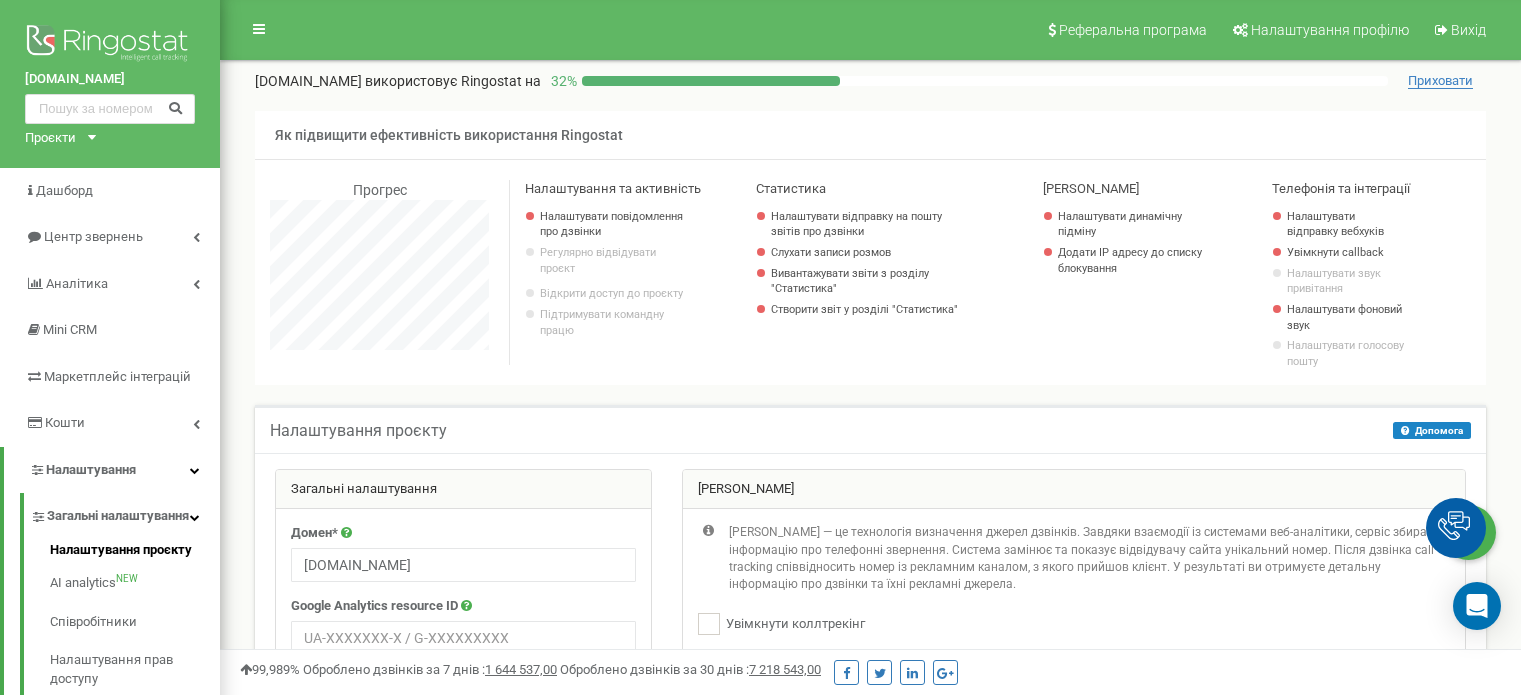 scroll, scrollTop: 0, scrollLeft: 0, axis: both 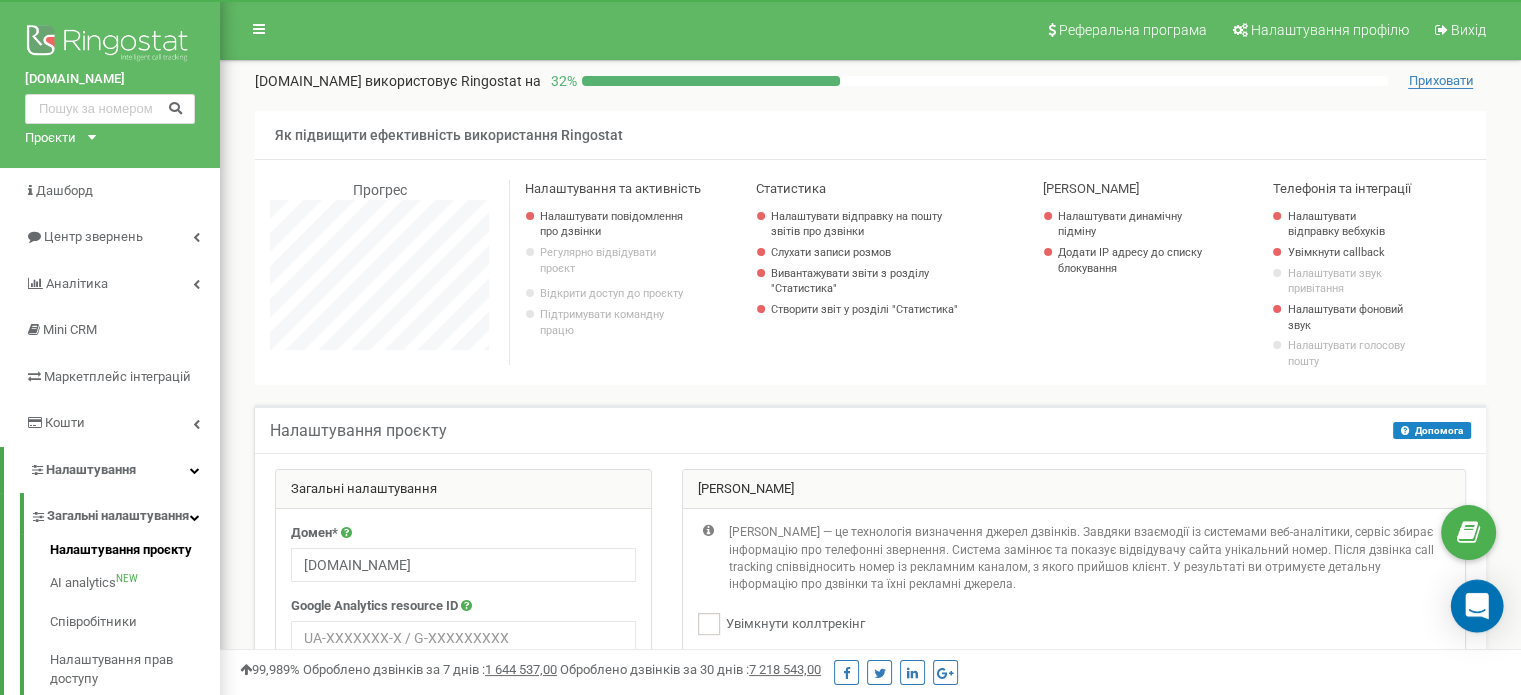 click 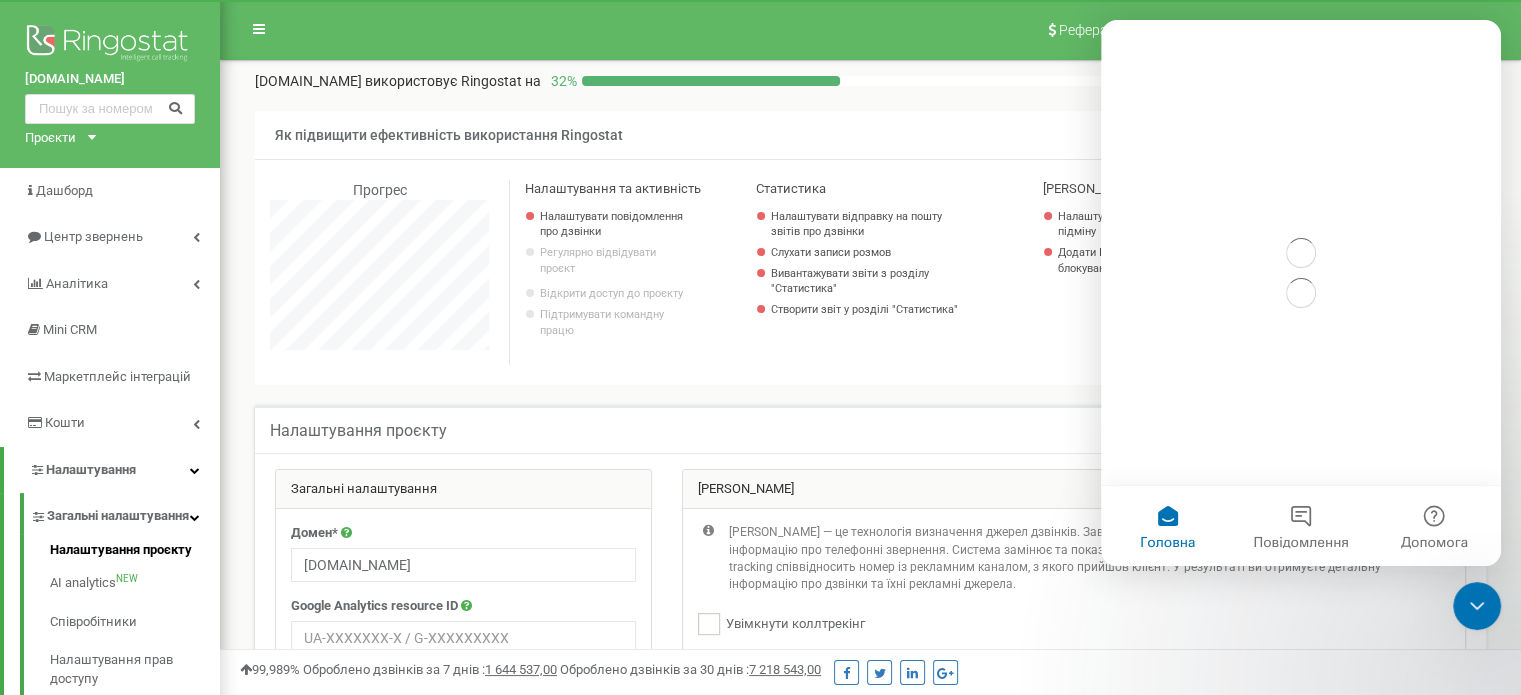 scroll, scrollTop: 0, scrollLeft: 0, axis: both 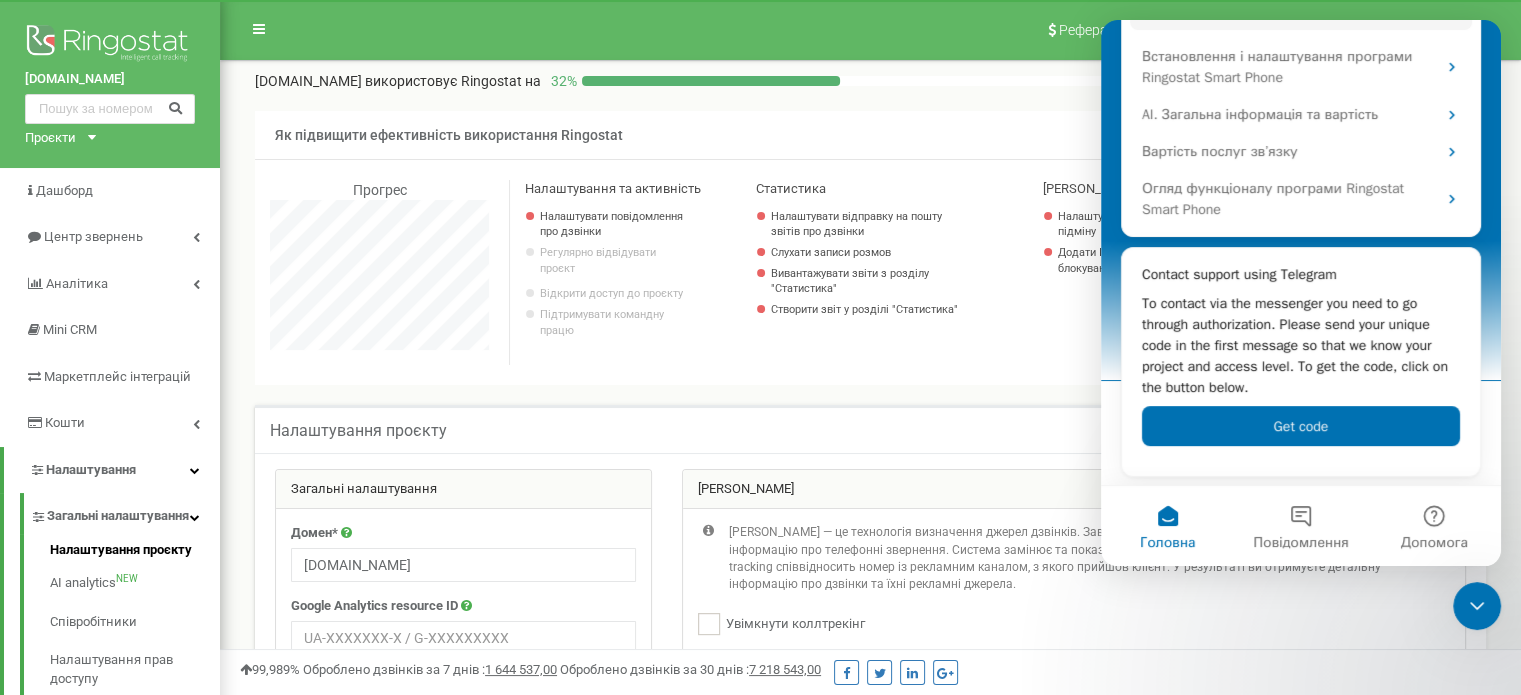 click on "[PERSON_NAME]" at bounding box center (1074, 490) 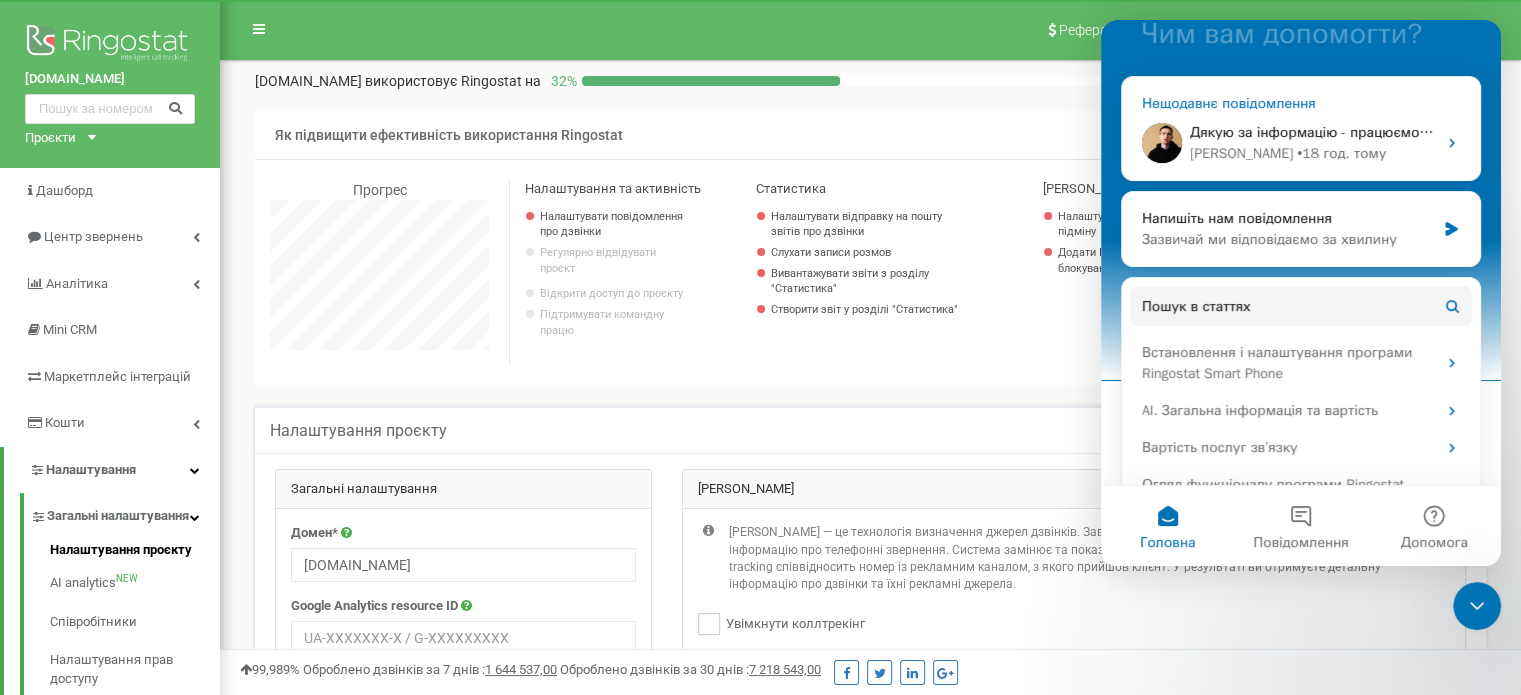 scroll, scrollTop: 175, scrollLeft: 0, axis: vertical 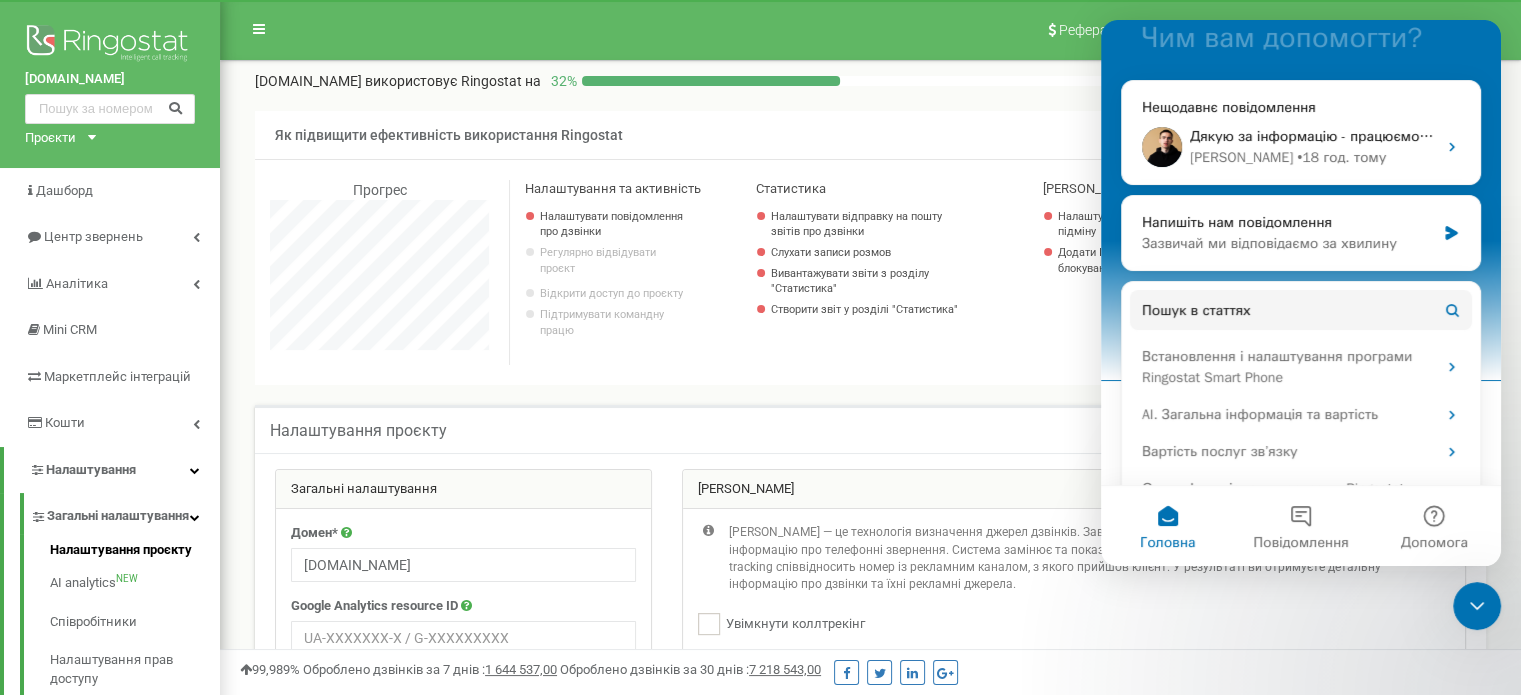 click on "kolcentr-derzhstat.com   використовує Ringostat на  32 % Приховати Як підвищити ефективність використання Ringostat Прогрес Налаштування та активність Налаштувати повідомлення про дзвінки Регулярно відвідувати проєкт Відкрити доступ до проєкту Підтримувати командну працю Статистика Налаштувати відправку на пошту звітів про дзвінки Слухати записи розмов Вивантажувати звіти з розділу "Статистика" Створити звіт у розділі "Статистика" Колтрекінг Налаштувати динамічну підміну Додати IP адресу до списку блокування Телефонія та інтеграції Налаштувати відправку вебхуків" at bounding box center (870, 228) 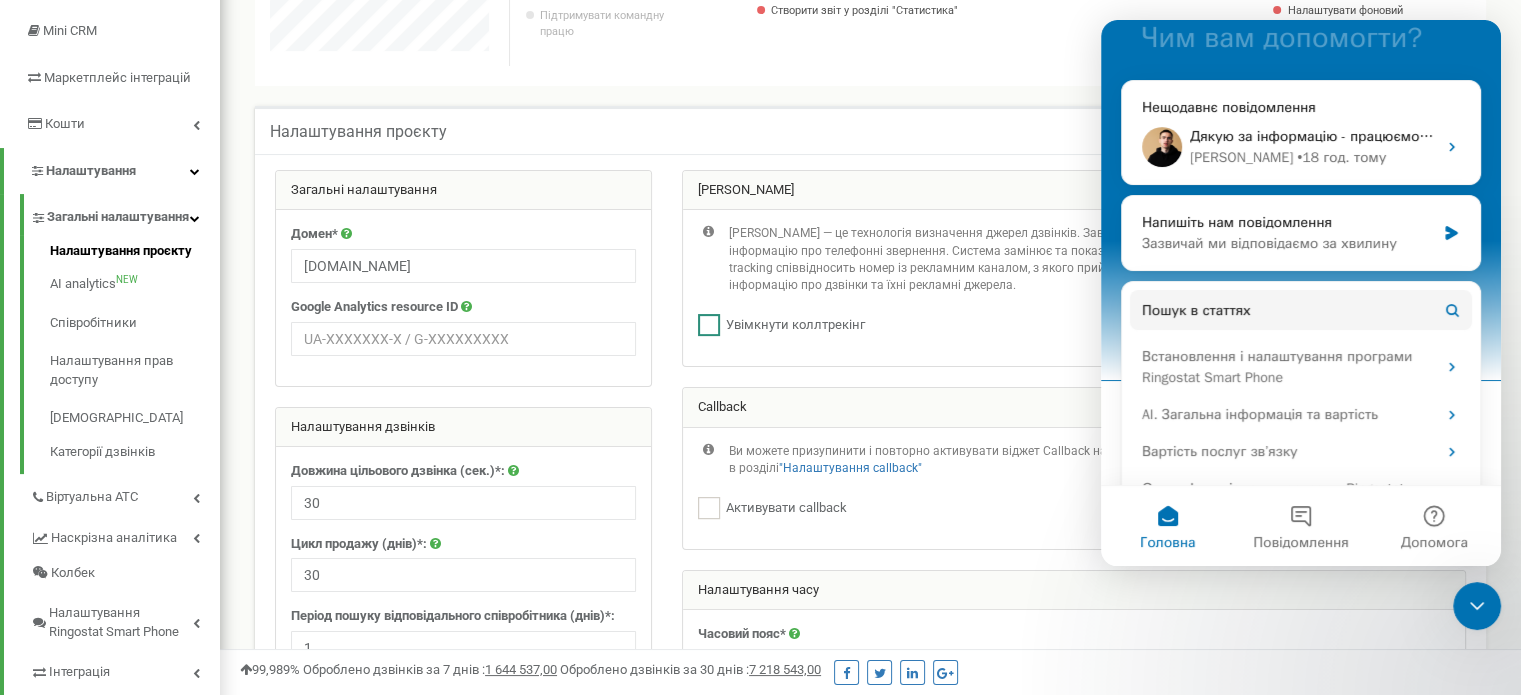 scroll, scrollTop: 300, scrollLeft: 0, axis: vertical 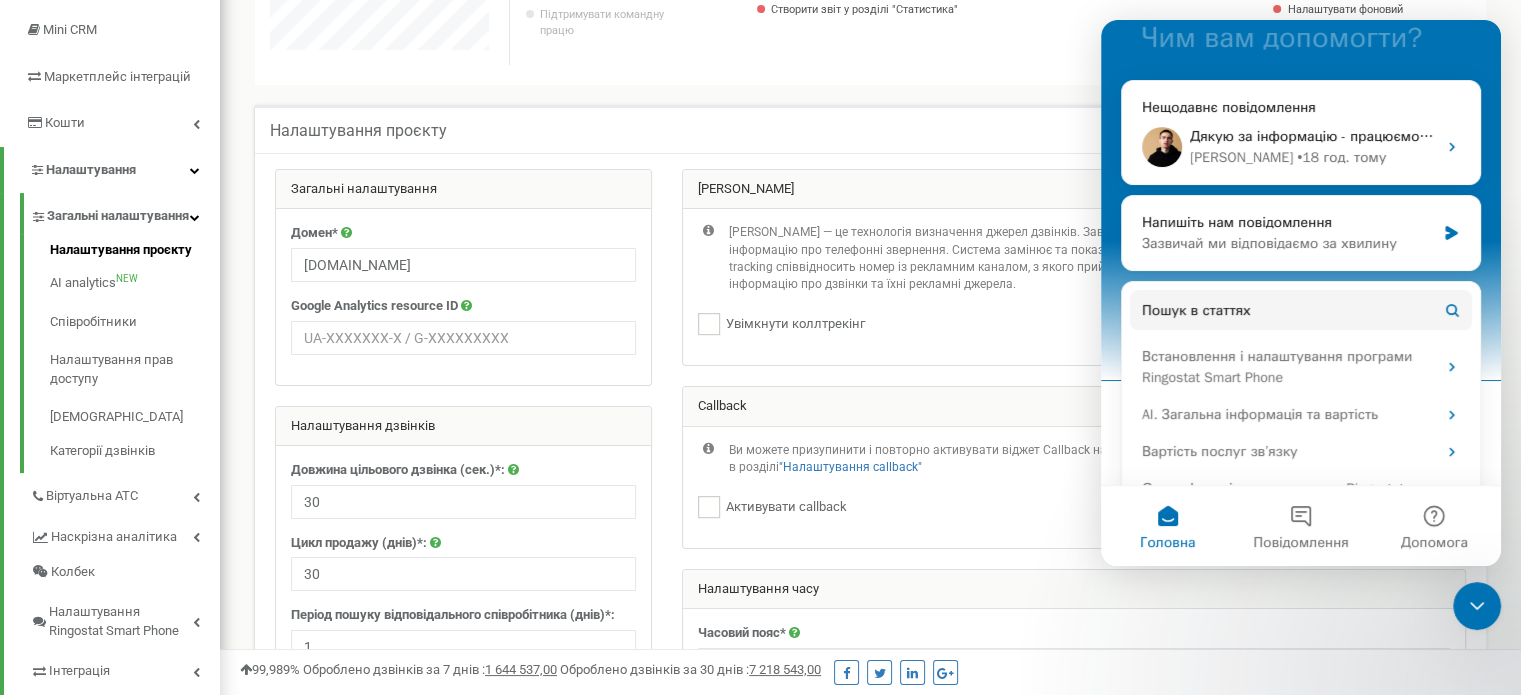 click on "Часовий пояс*
(UTC-11:00) Pacific/Midway
(UTC-11:00) Pacific/Niue
(UTC-11:00) Pacific/Pago Pago
(UTC-10:00) Pacific/Honolulu
(UTC-10:00) Pacific/Rarotonga
(UTC-10:00) Pacific/Tahiti (UTC-09:30) Pacific/Marquesas" at bounding box center [1074, 908] 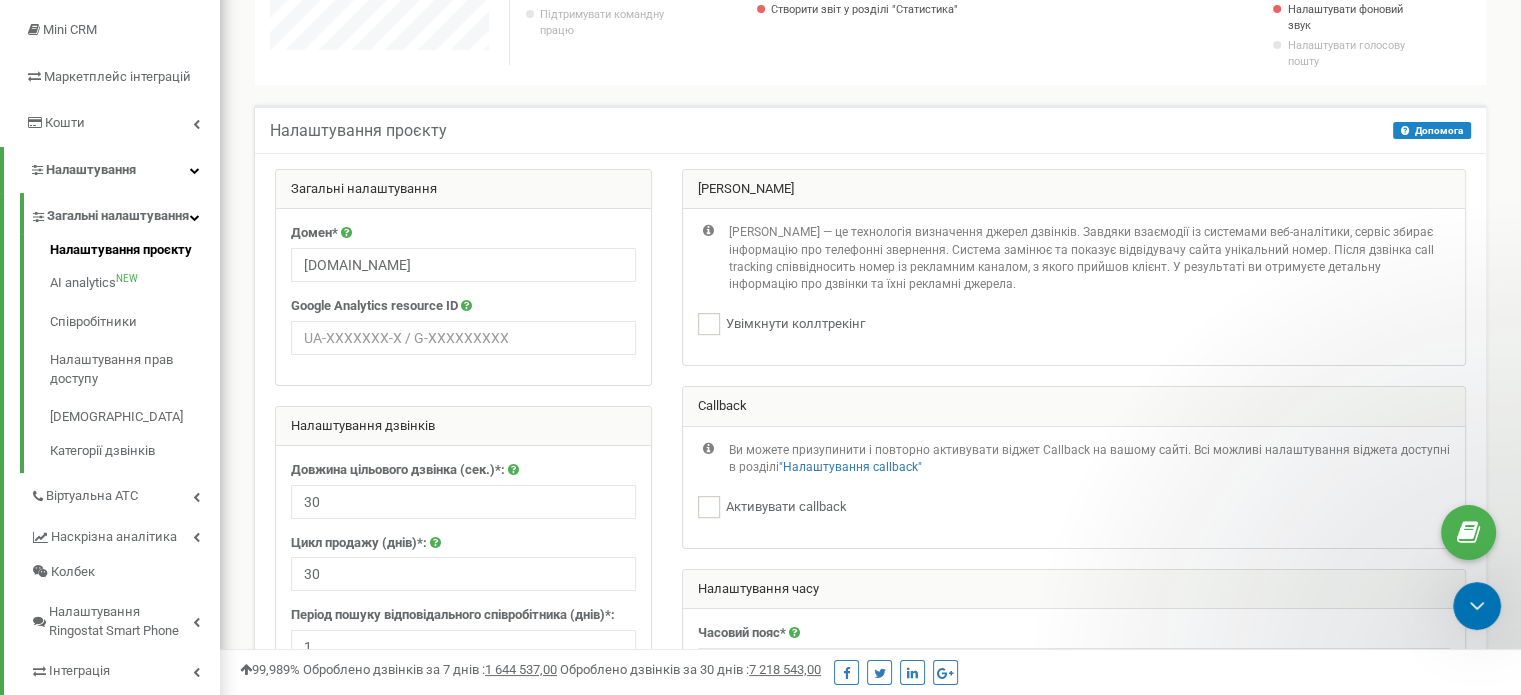 scroll, scrollTop: 0, scrollLeft: 0, axis: both 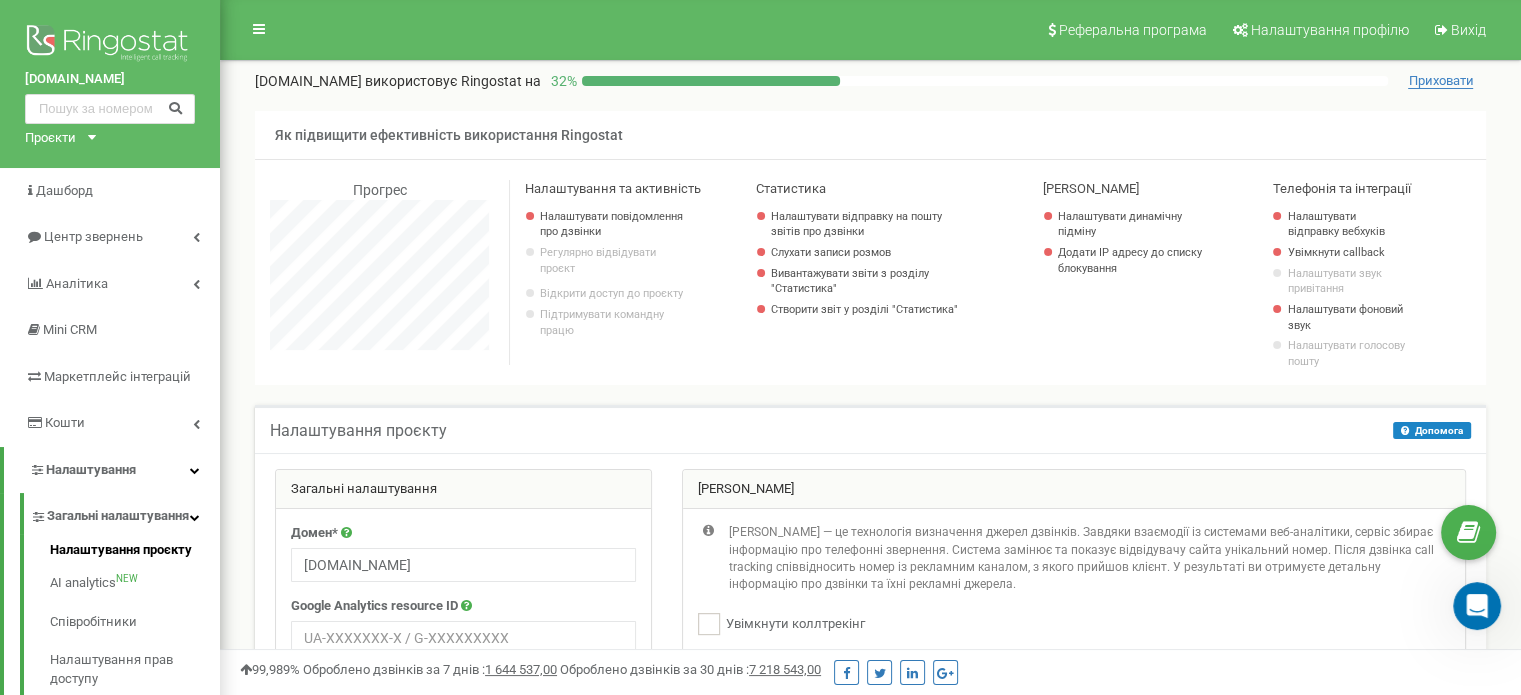 click at bounding box center (1477, 606) 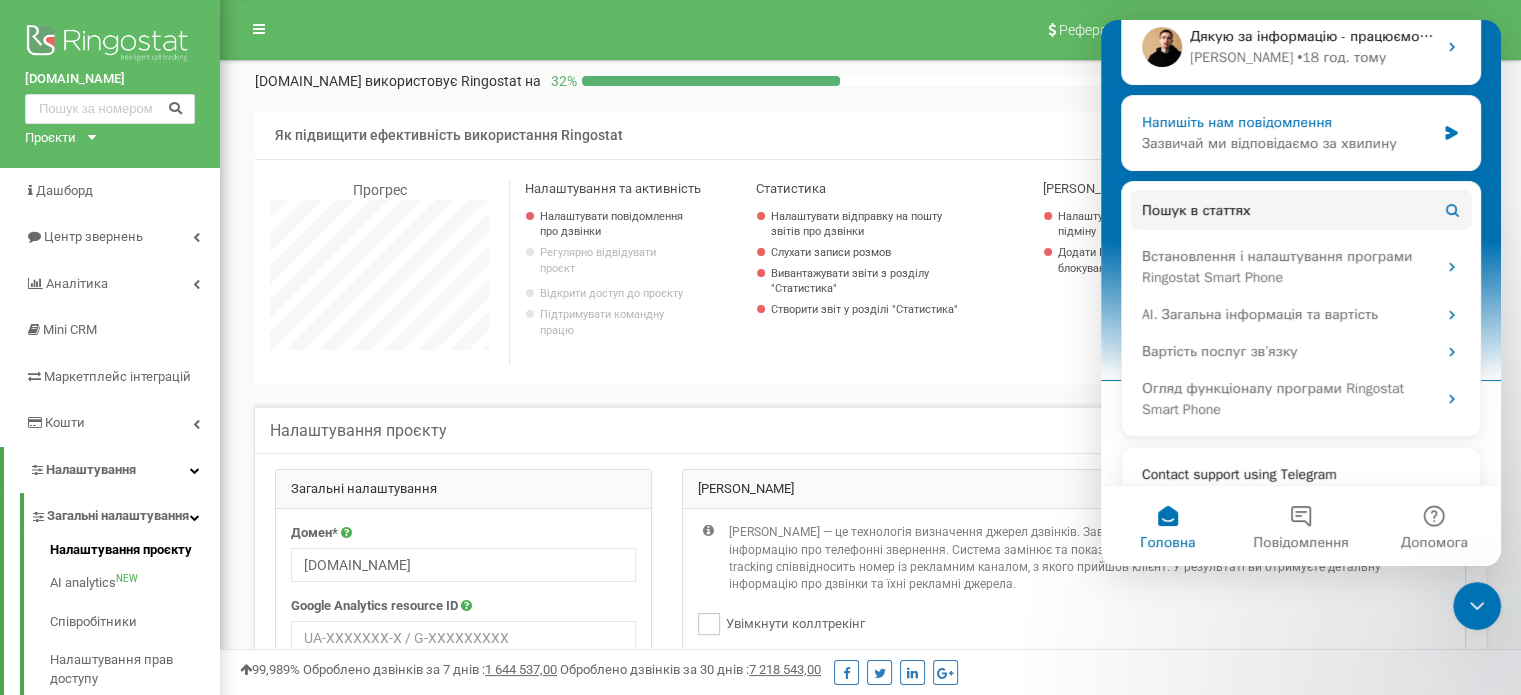 scroll, scrollTop: 475, scrollLeft: 0, axis: vertical 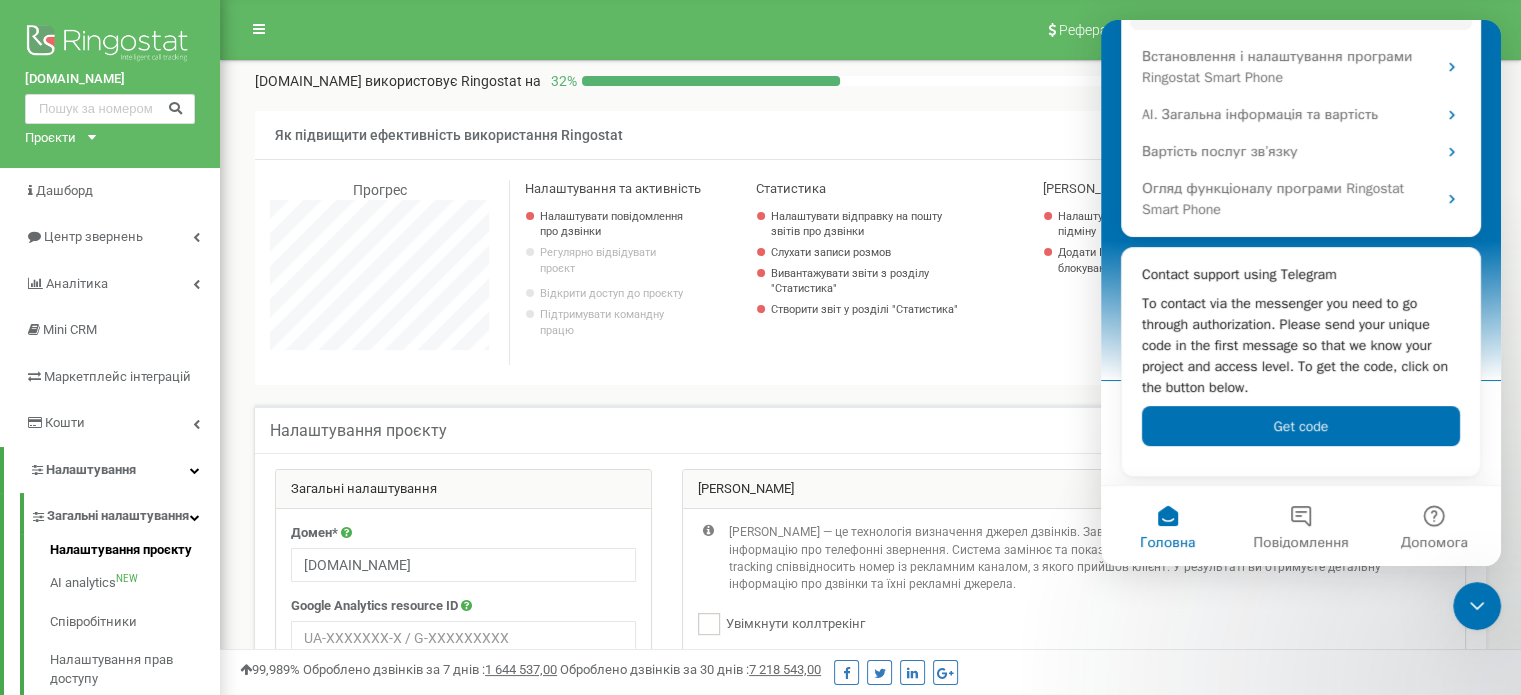 click 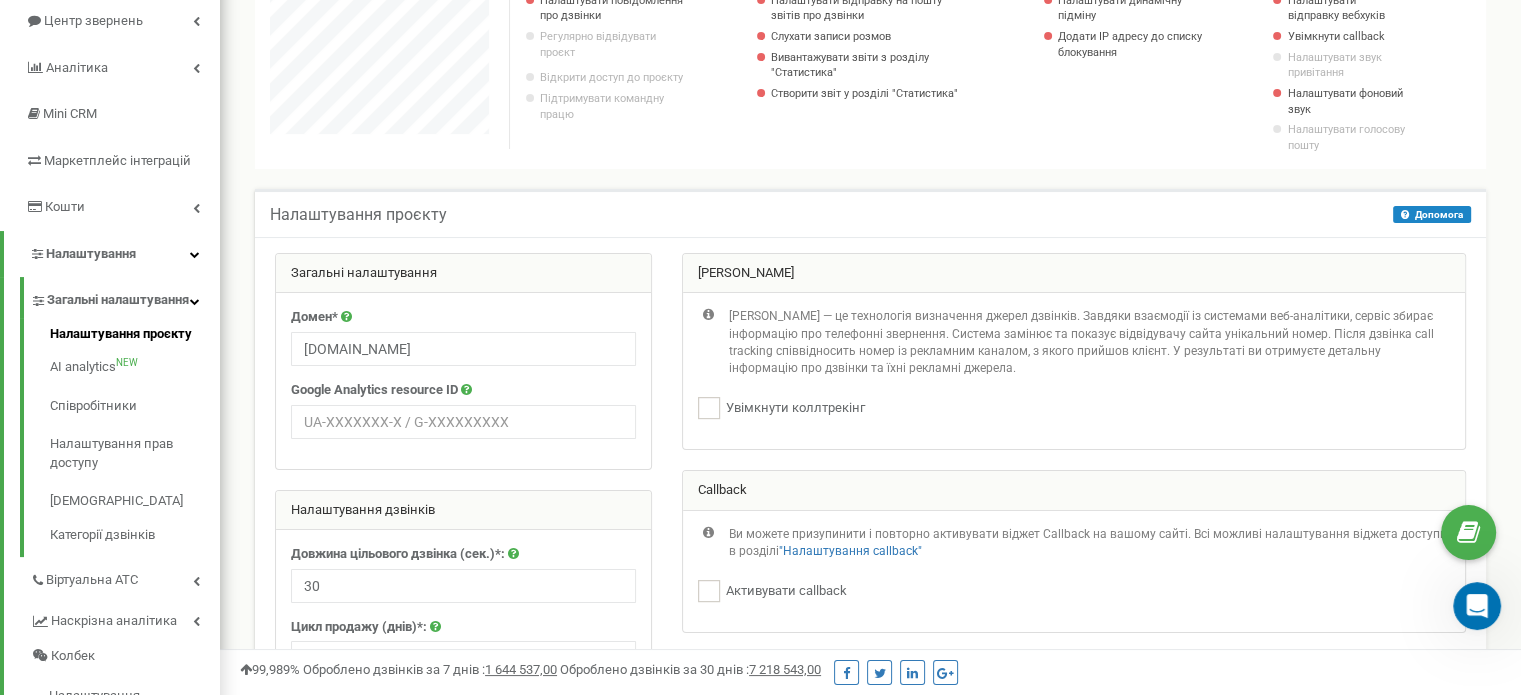 scroll, scrollTop: 200, scrollLeft: 0, axis: vertical 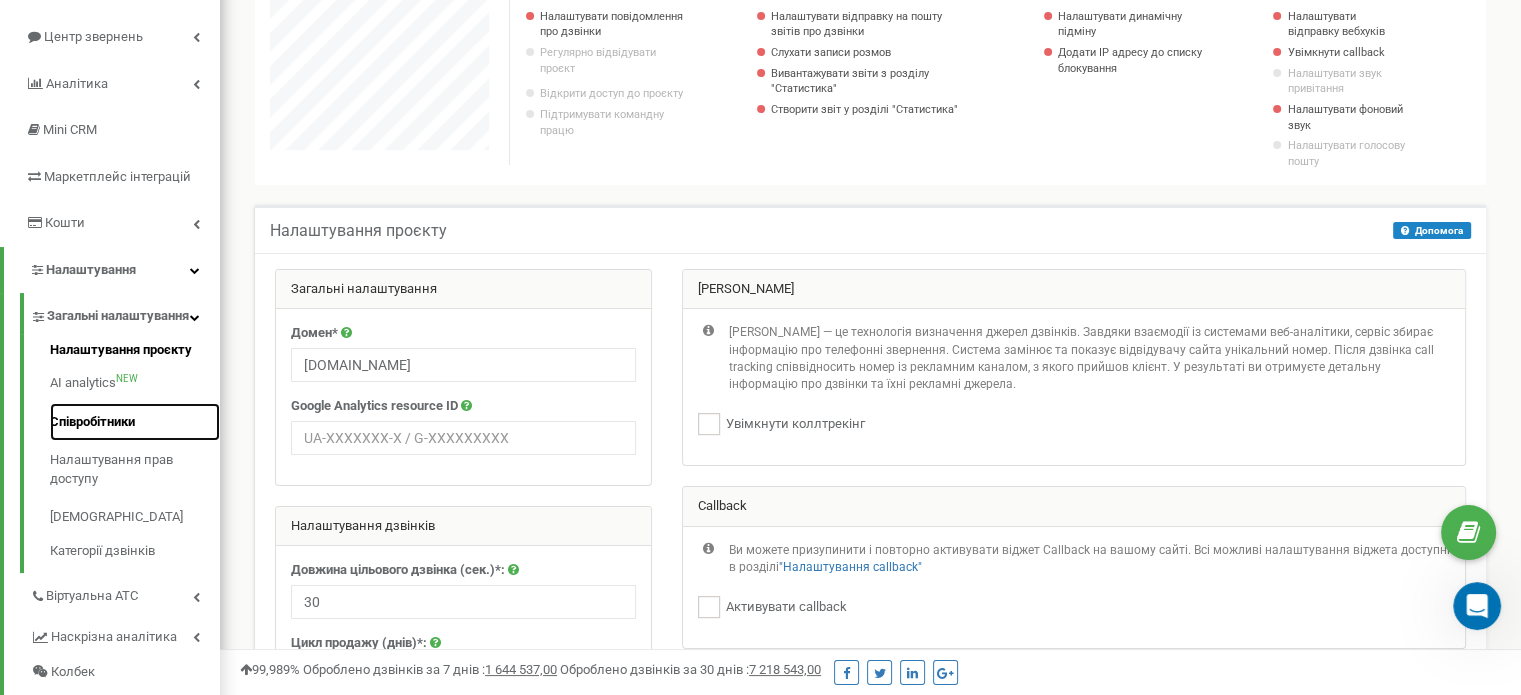 click on "Співробітники" at bounding box center [135, 422] 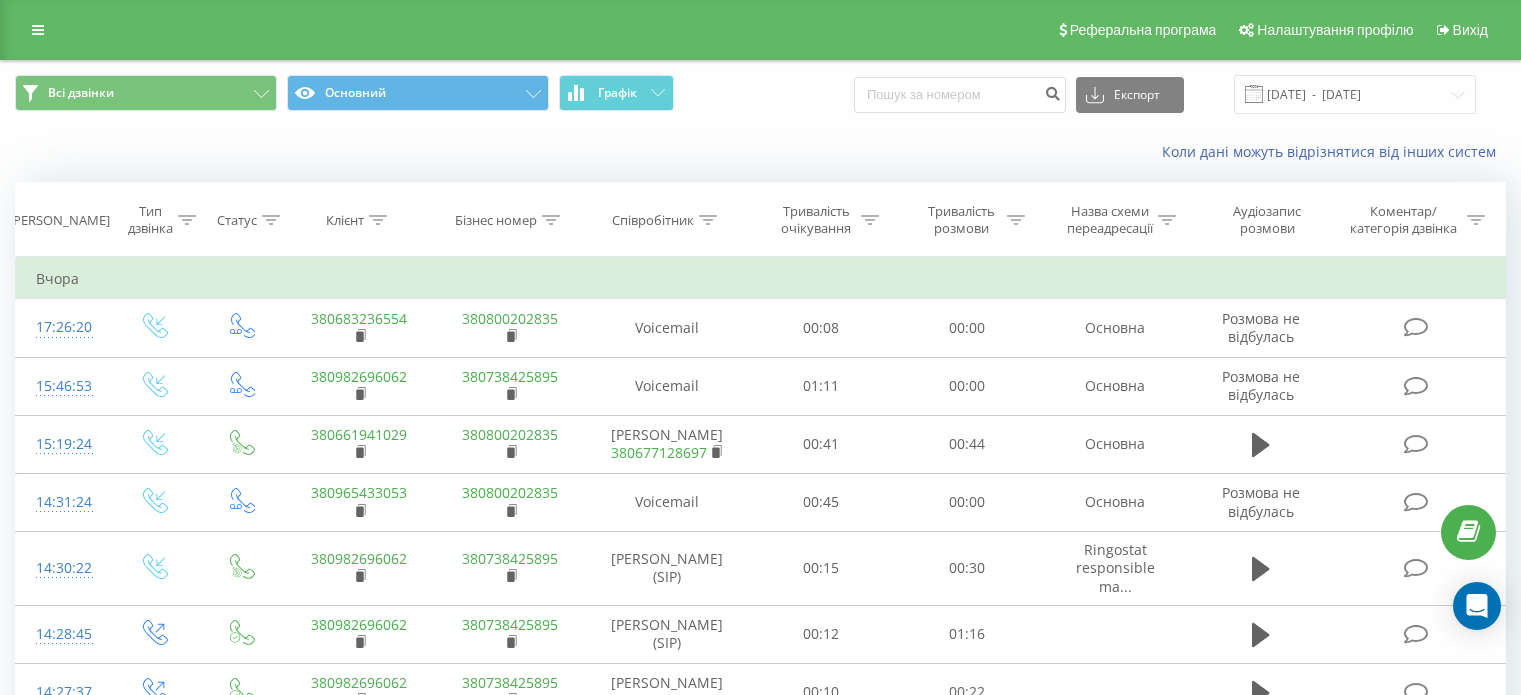 scroll, scrollTop: 0, scrollLeft: 0, axis: both 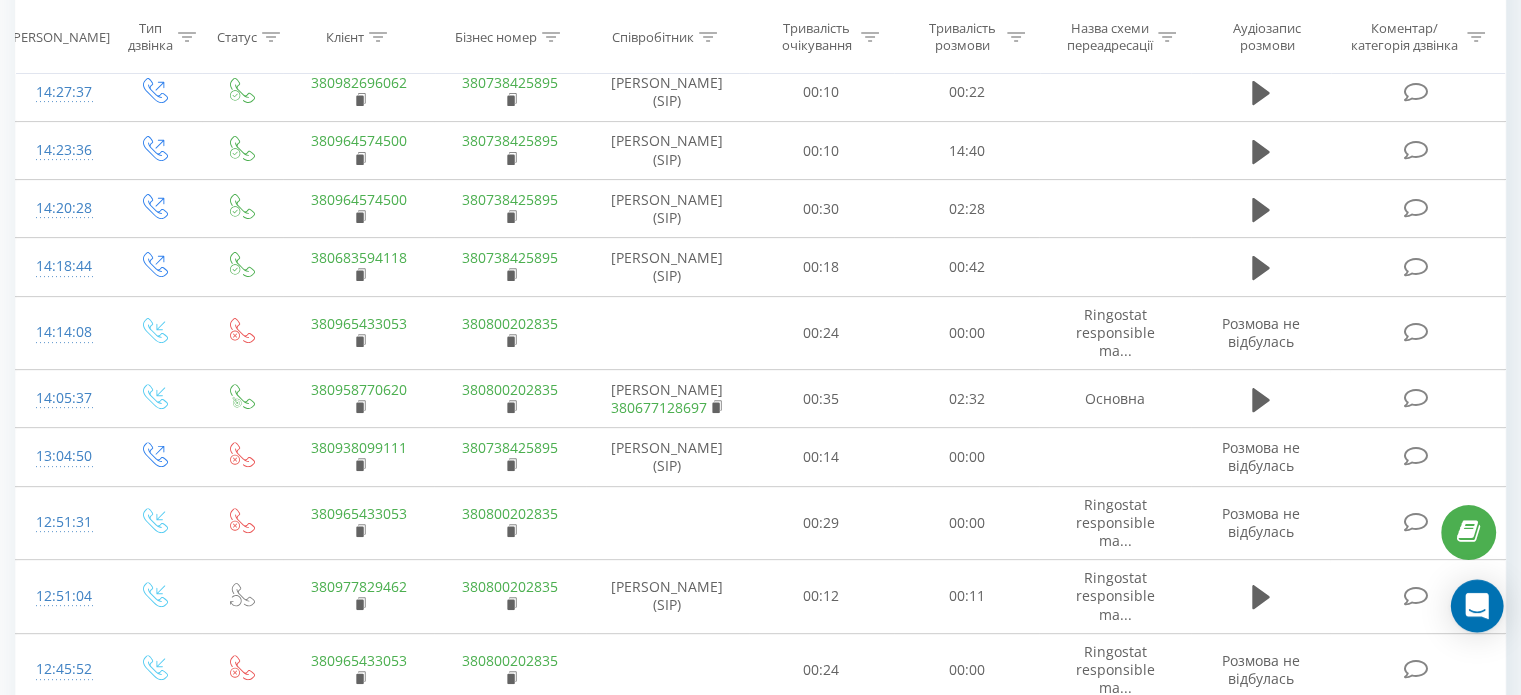 click 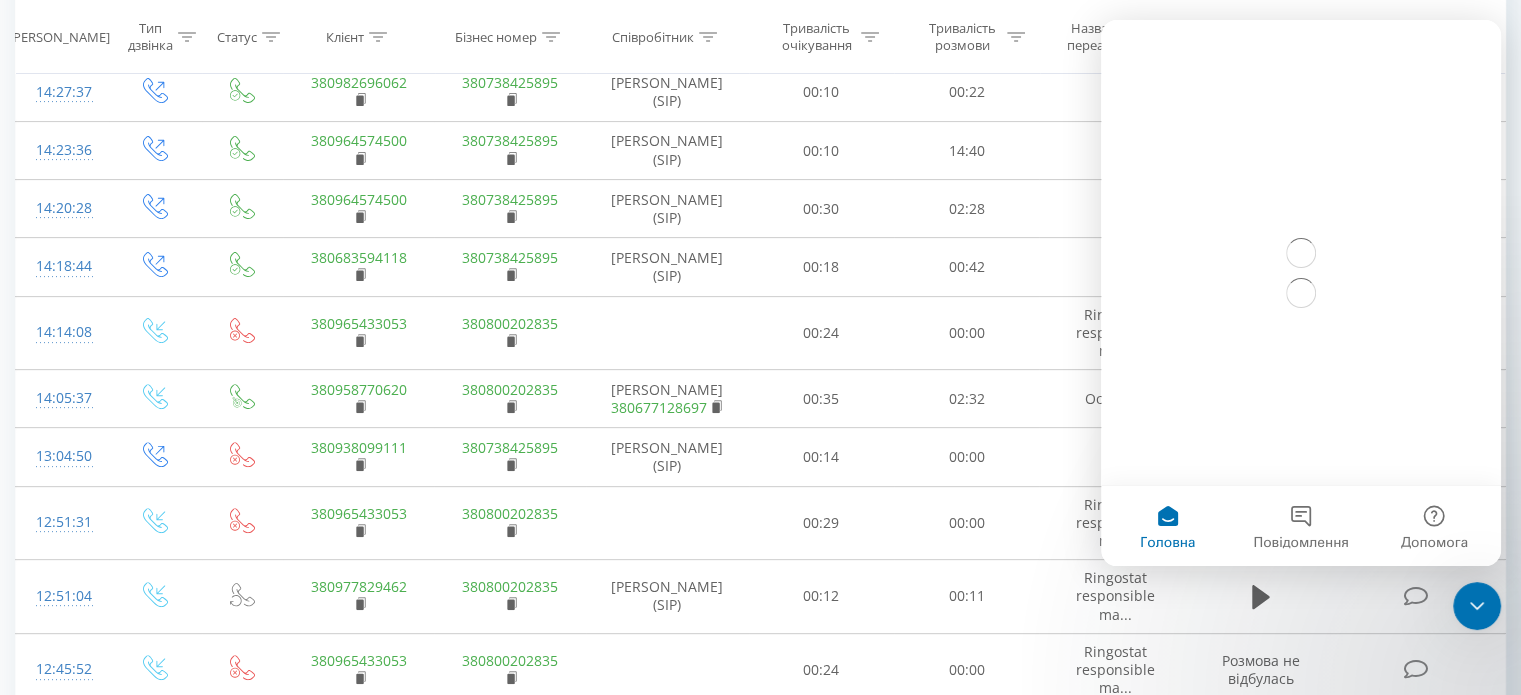 scroll, scrollTop: 0, scrollLeft: 0, axis: both 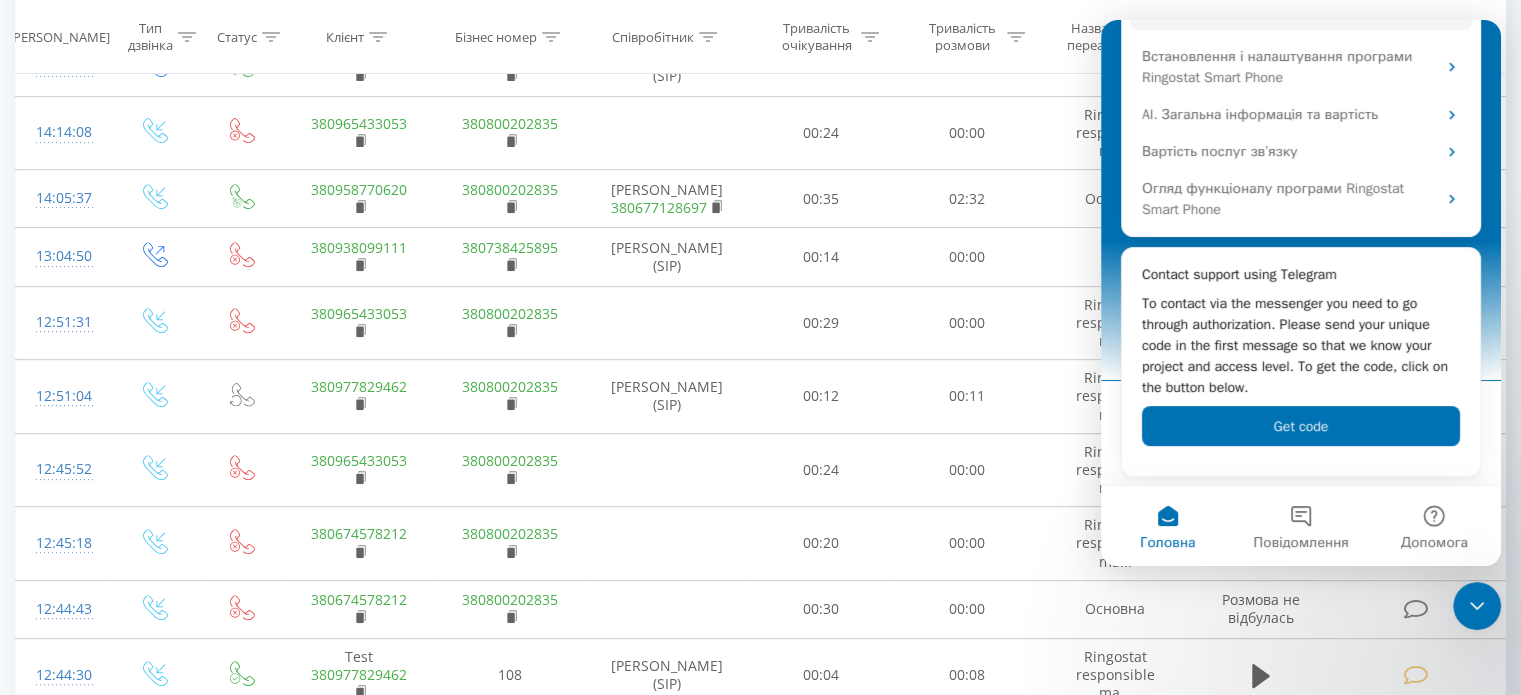 drag, startPoint x: 1487, startPoint y: 605, endPoint x: 2908, endPoint y: 1139, distance: 1518.024 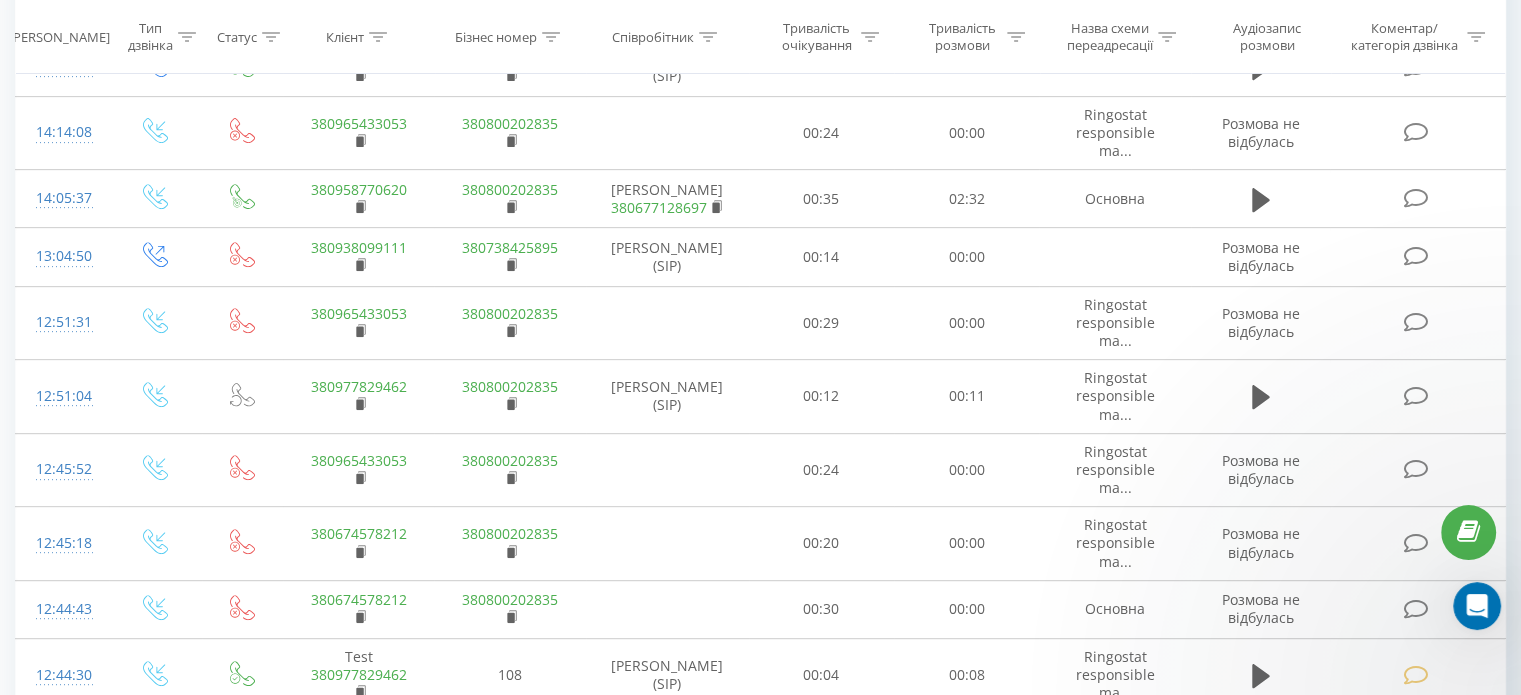 scroll, scrollTop: 0, scrollLeft: 0, axis: both 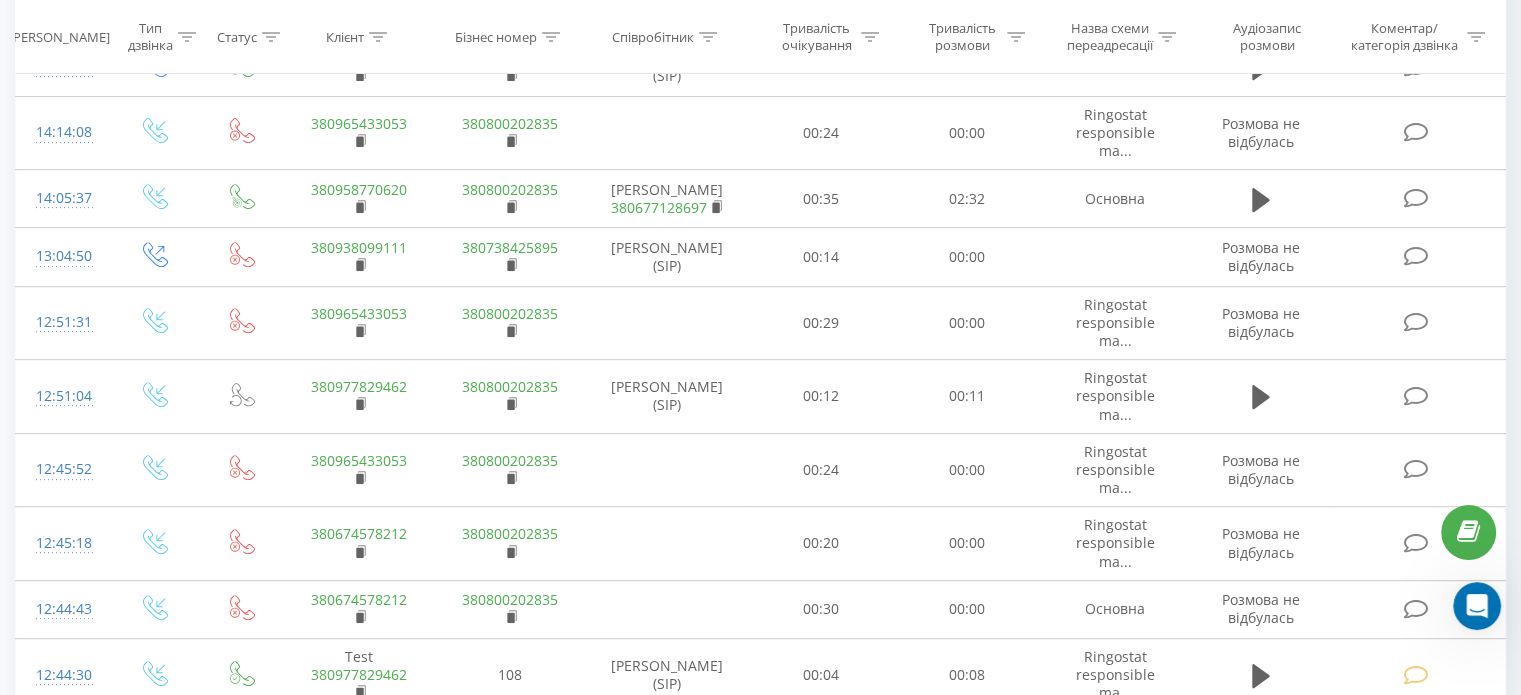 click 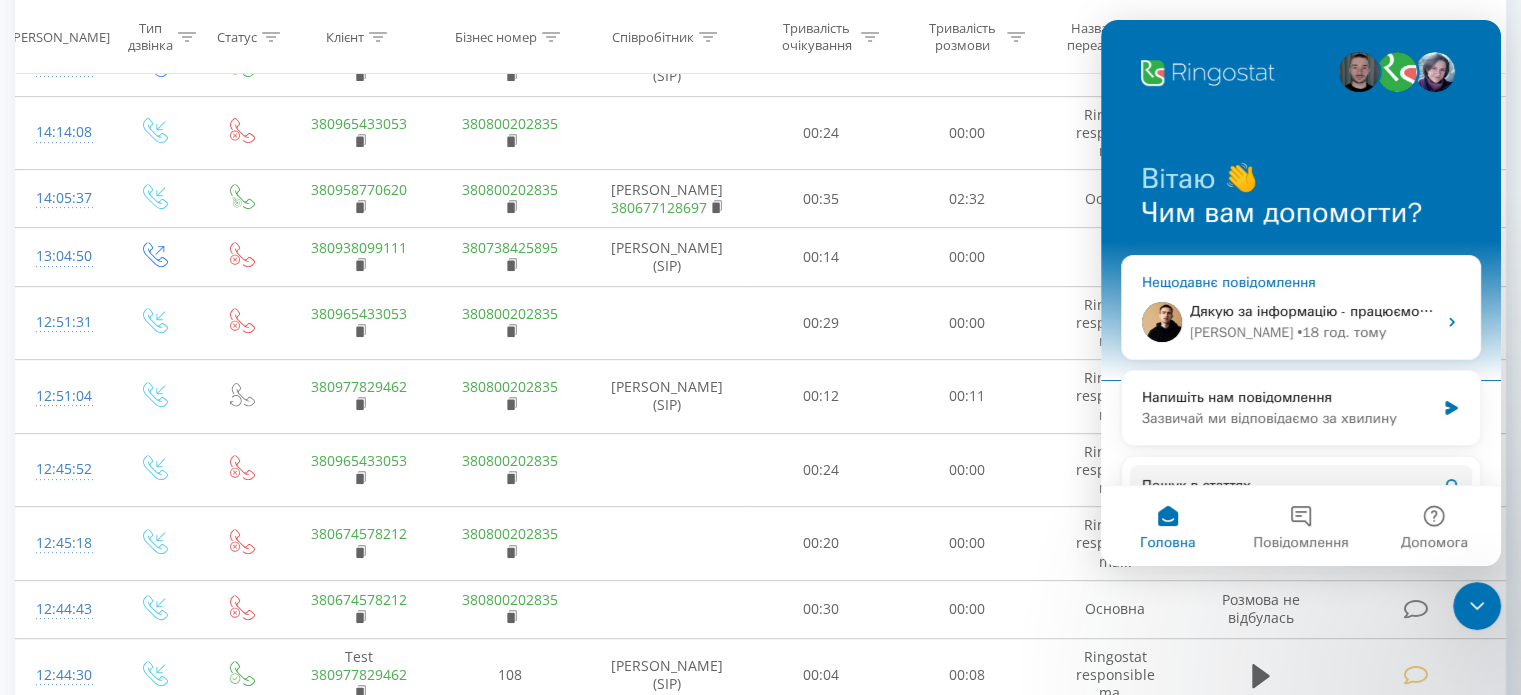 click 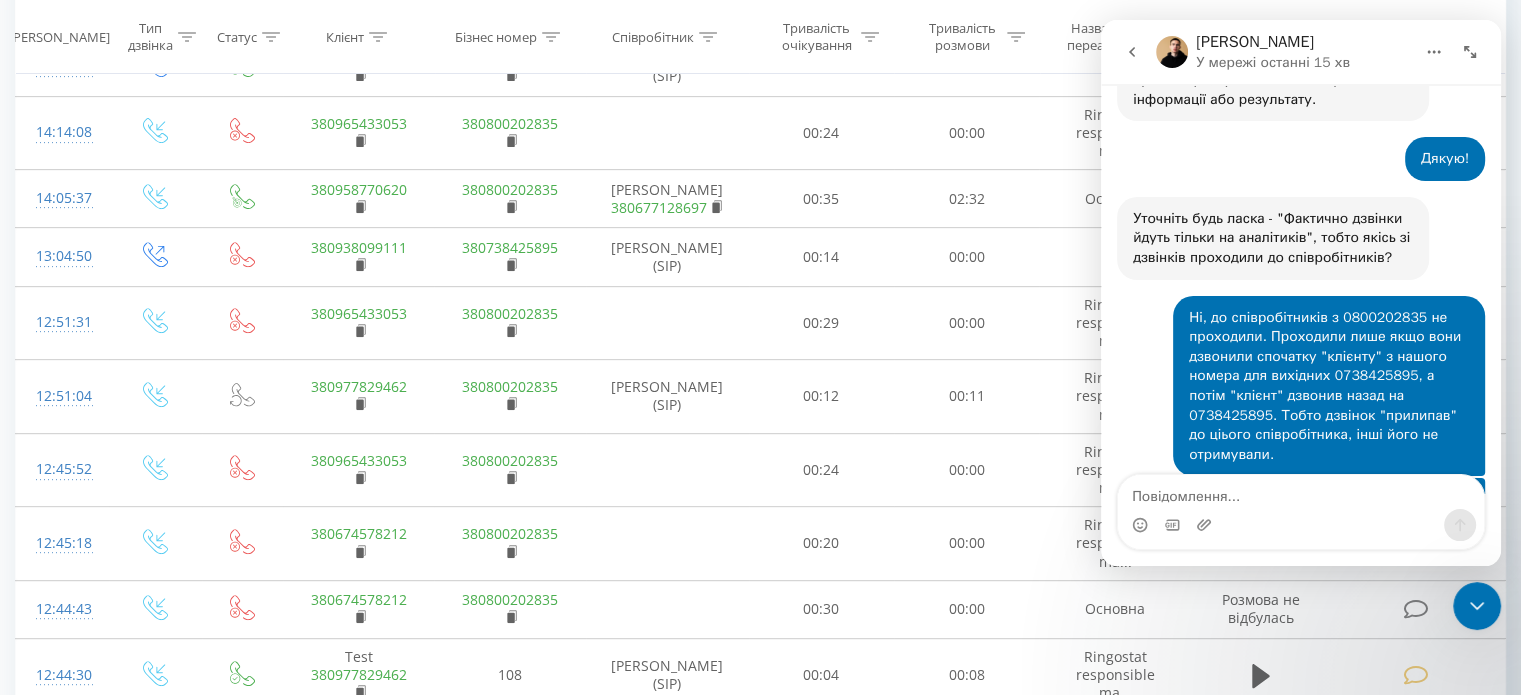scroll, scrollTop: 1064, scrollLeft: 0, axis: vertical 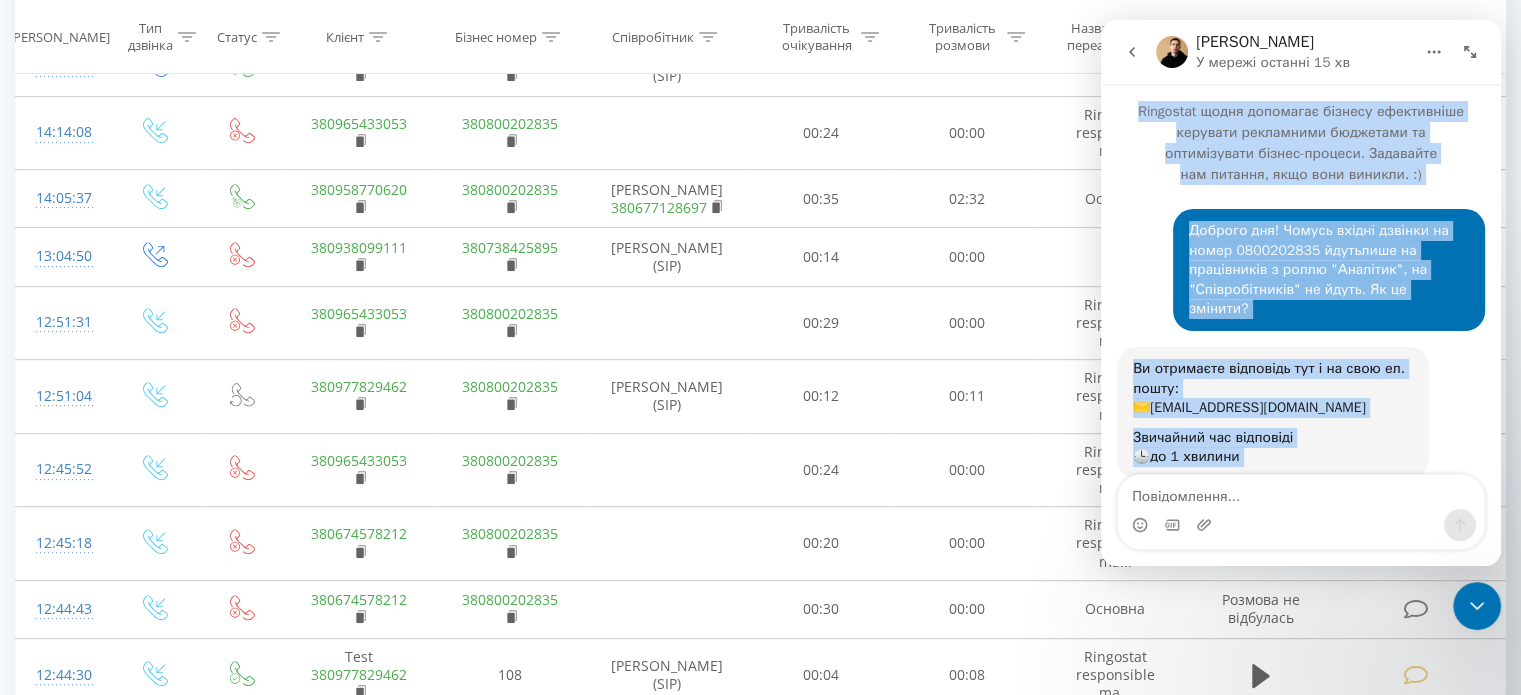 drag, startPoint x: 1417, startPoint y: 430, endPoint x: 1125, endPoint y: 101, distance: 439.89203 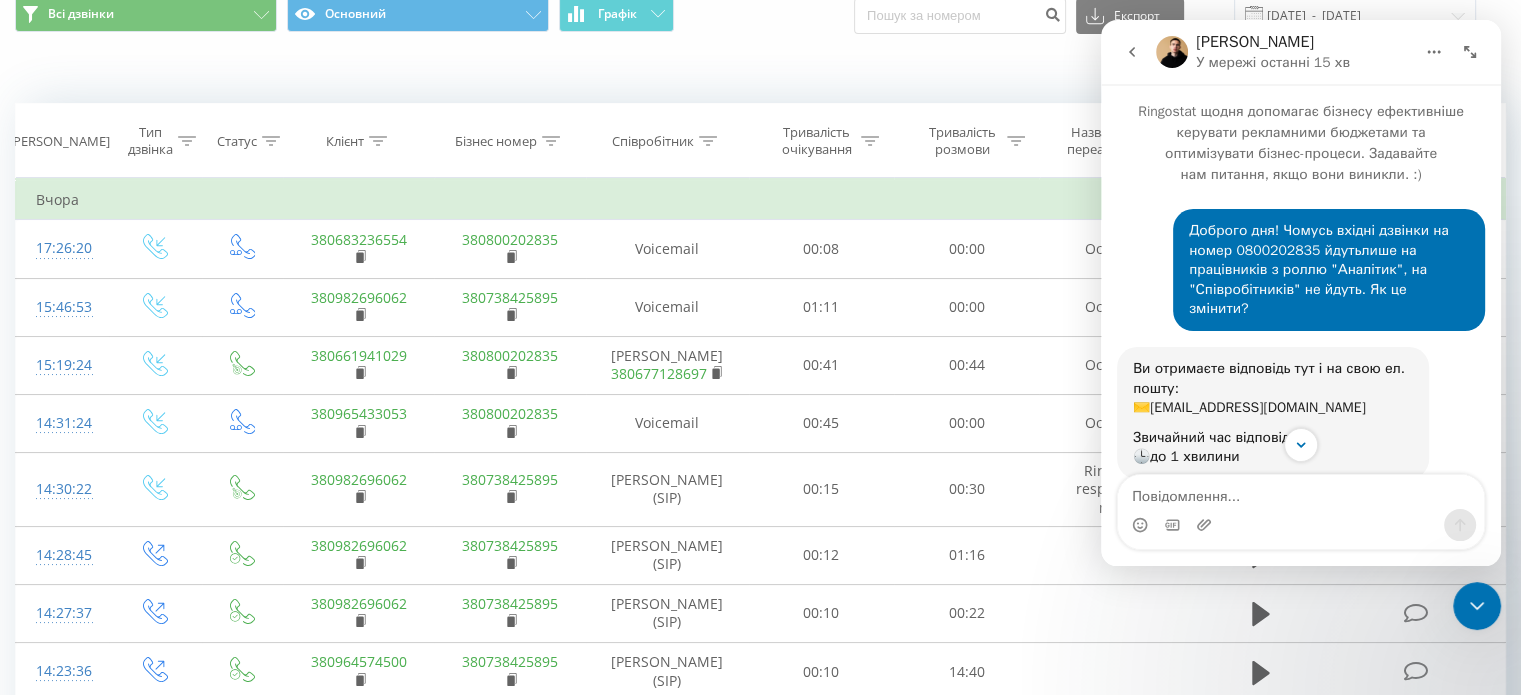 scroll, scrollTop: 0, scrollLeft: 0, axis: both 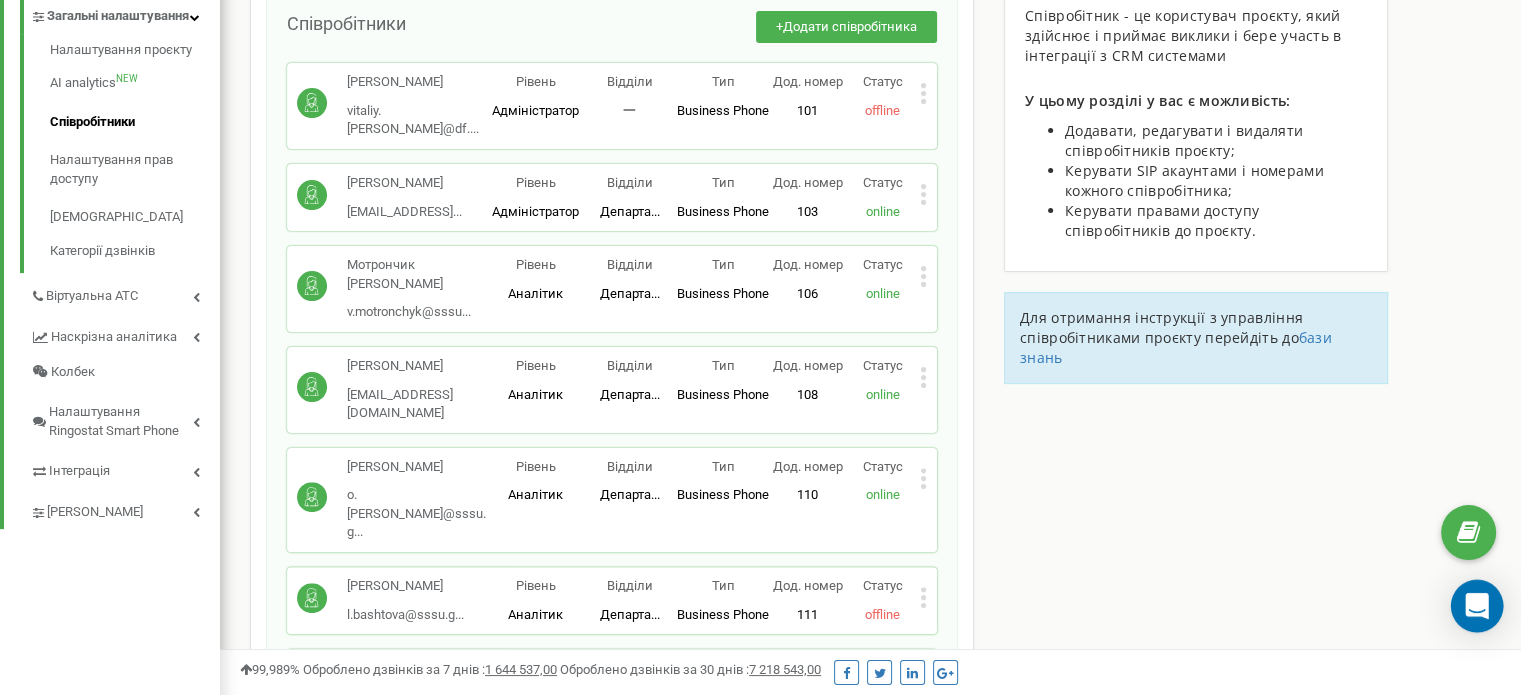 click 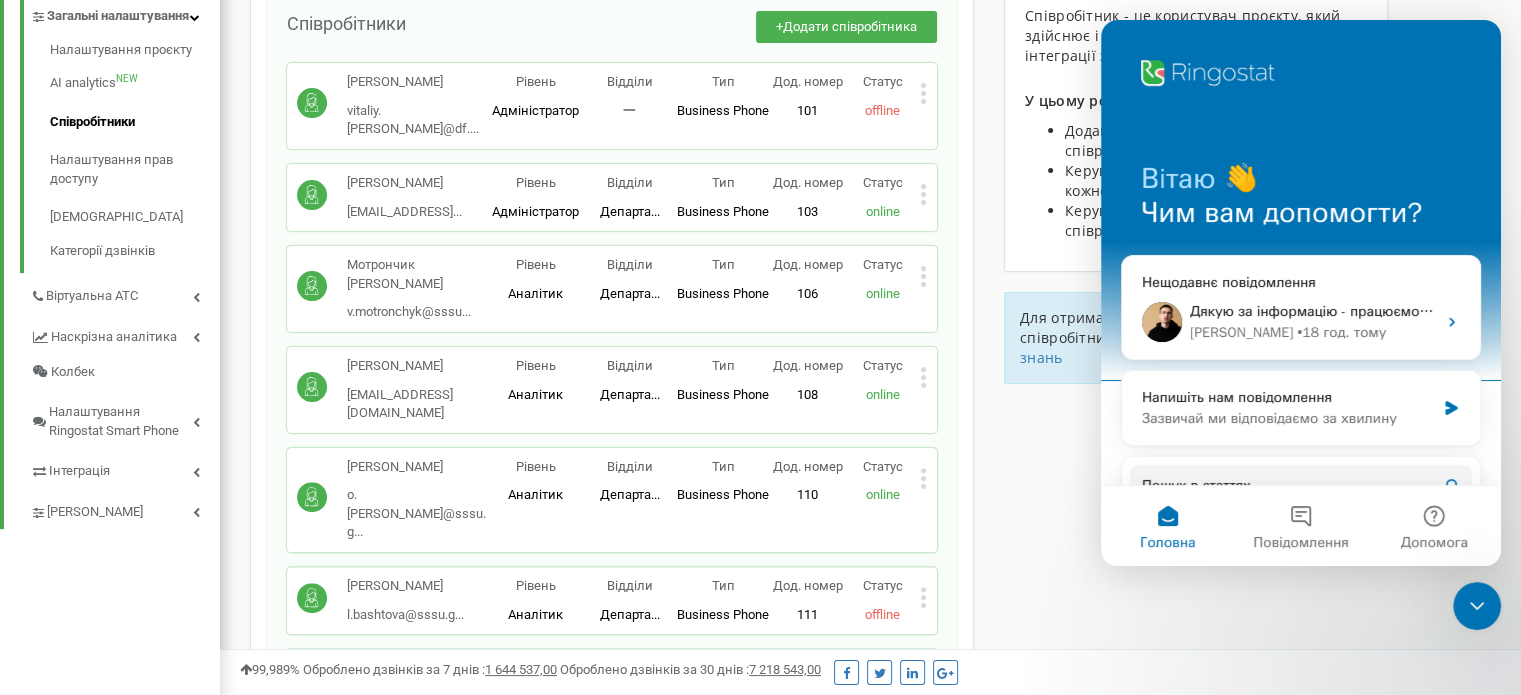 scroll, scrollTop: 0, scrollLeft: 0, axis: both 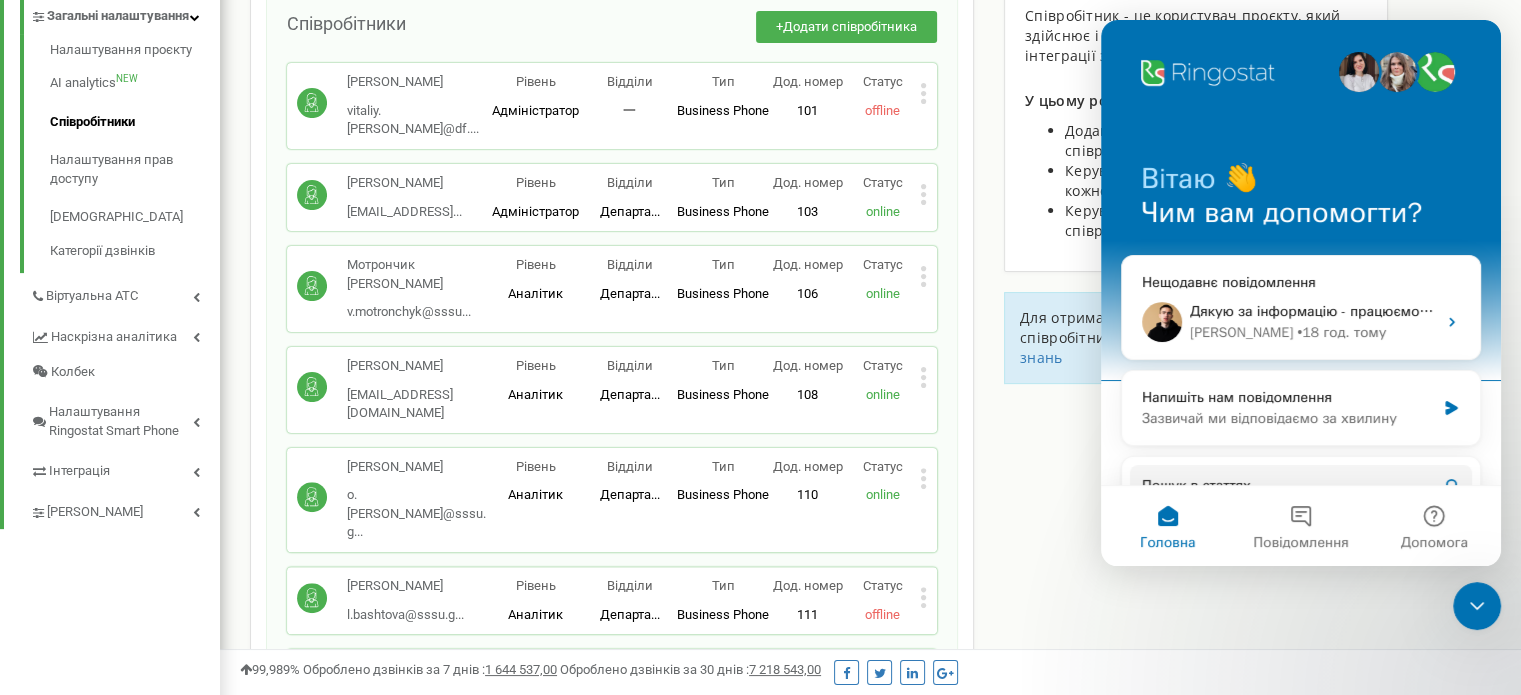 click at bounding box center [1477, 606] 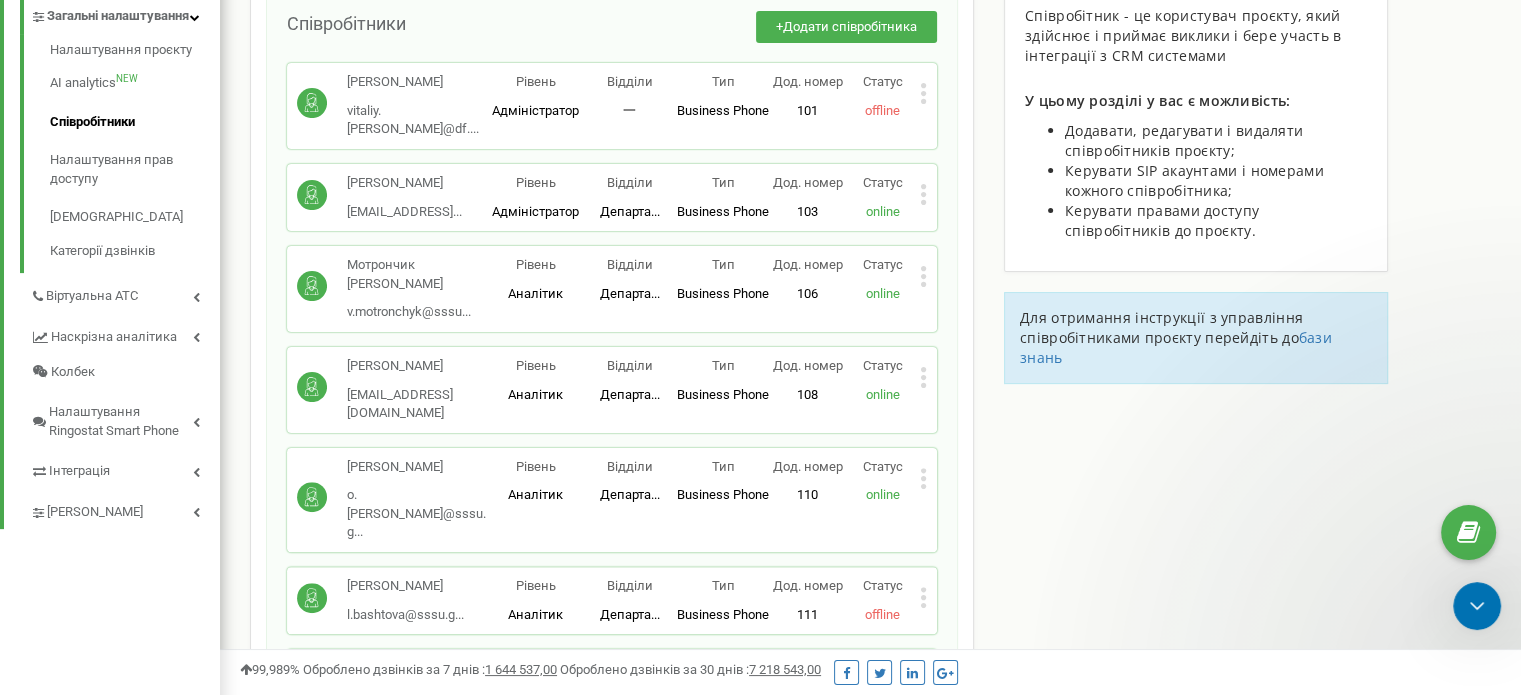 scroll, scrollTop: 0, scrollLeft: 0, axis: both 